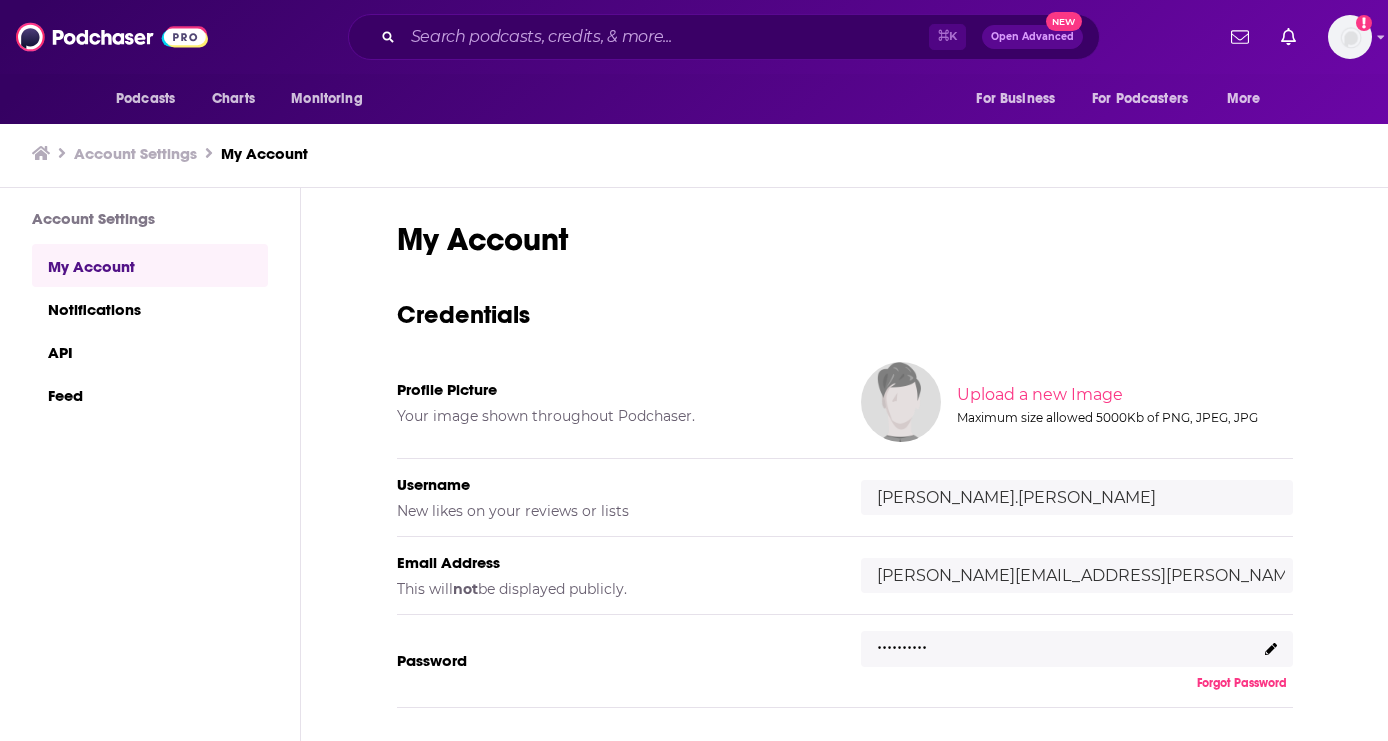scroll, scrollTop: 0, scrollLeft: 0, axis: both 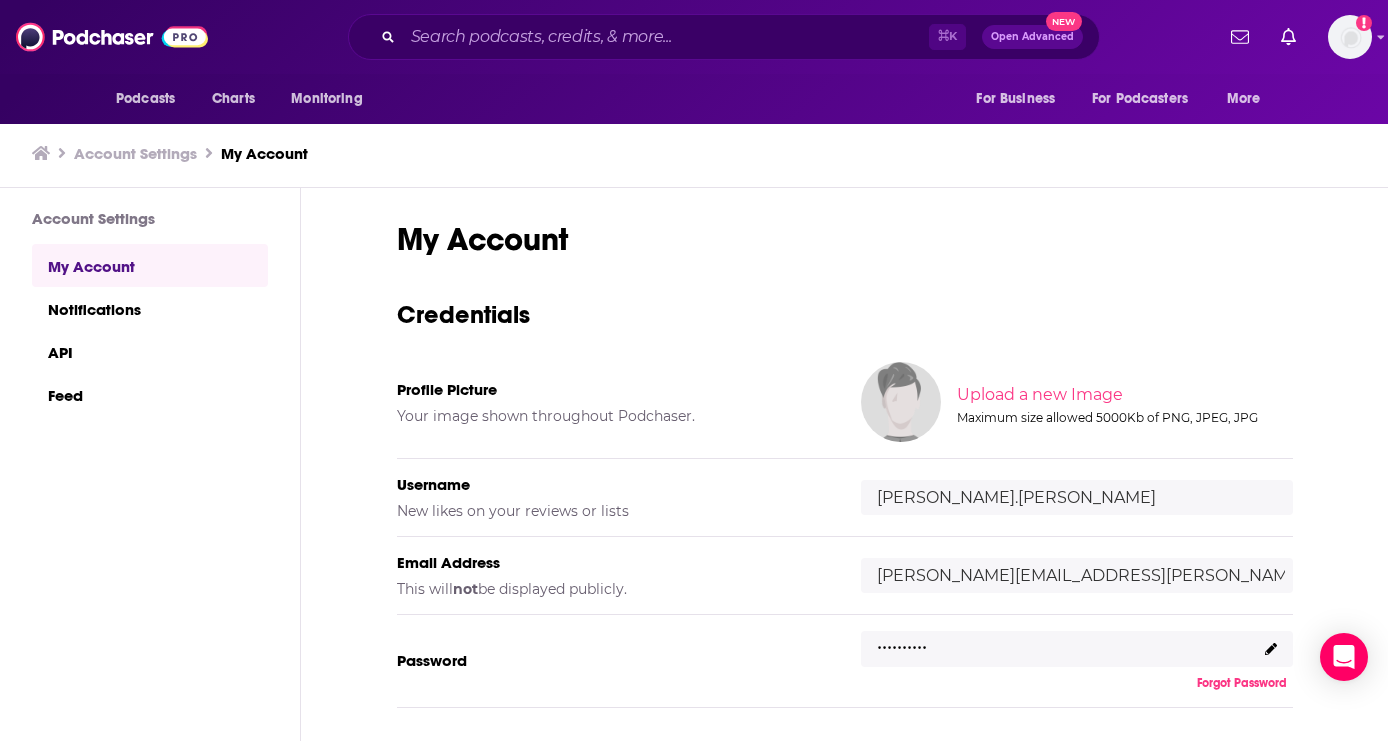 click on "Podcasts" at bounding box center [0, 0] 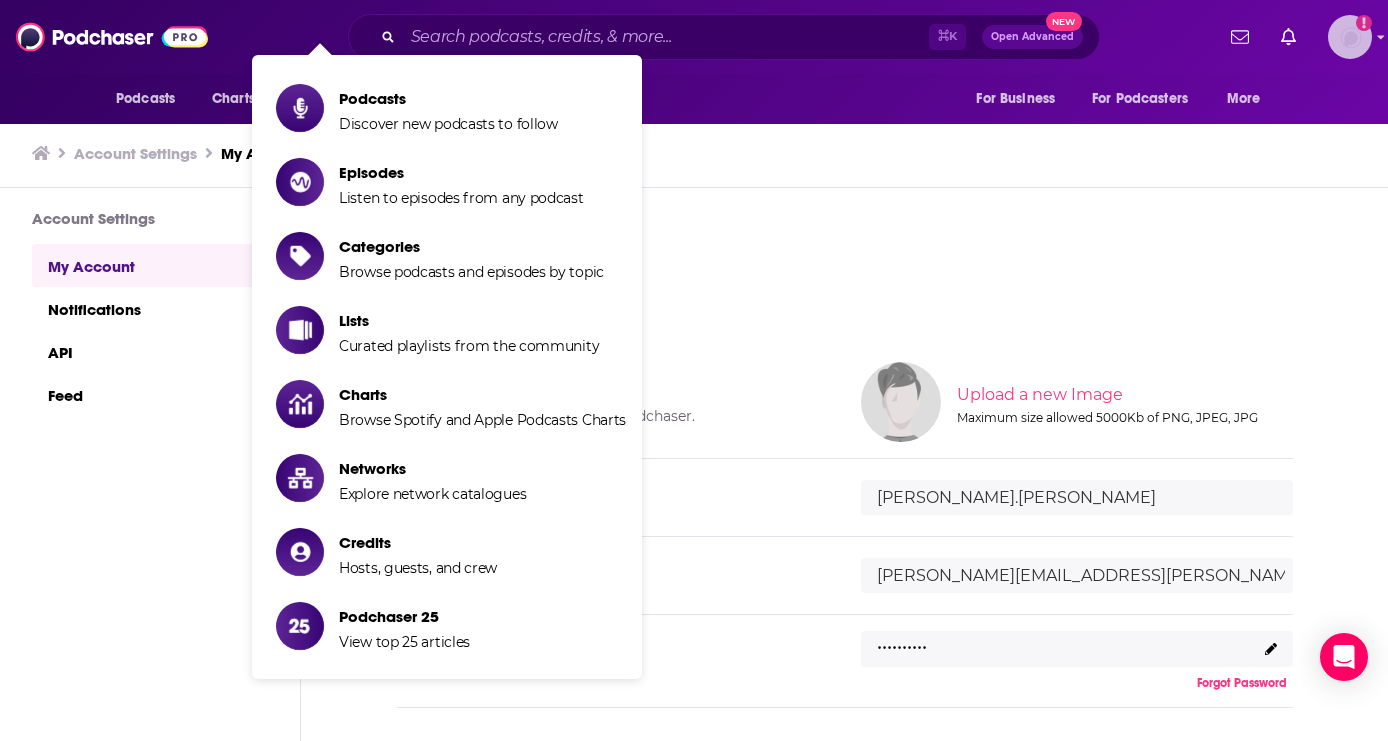 click at bounding box center (1350, 37) 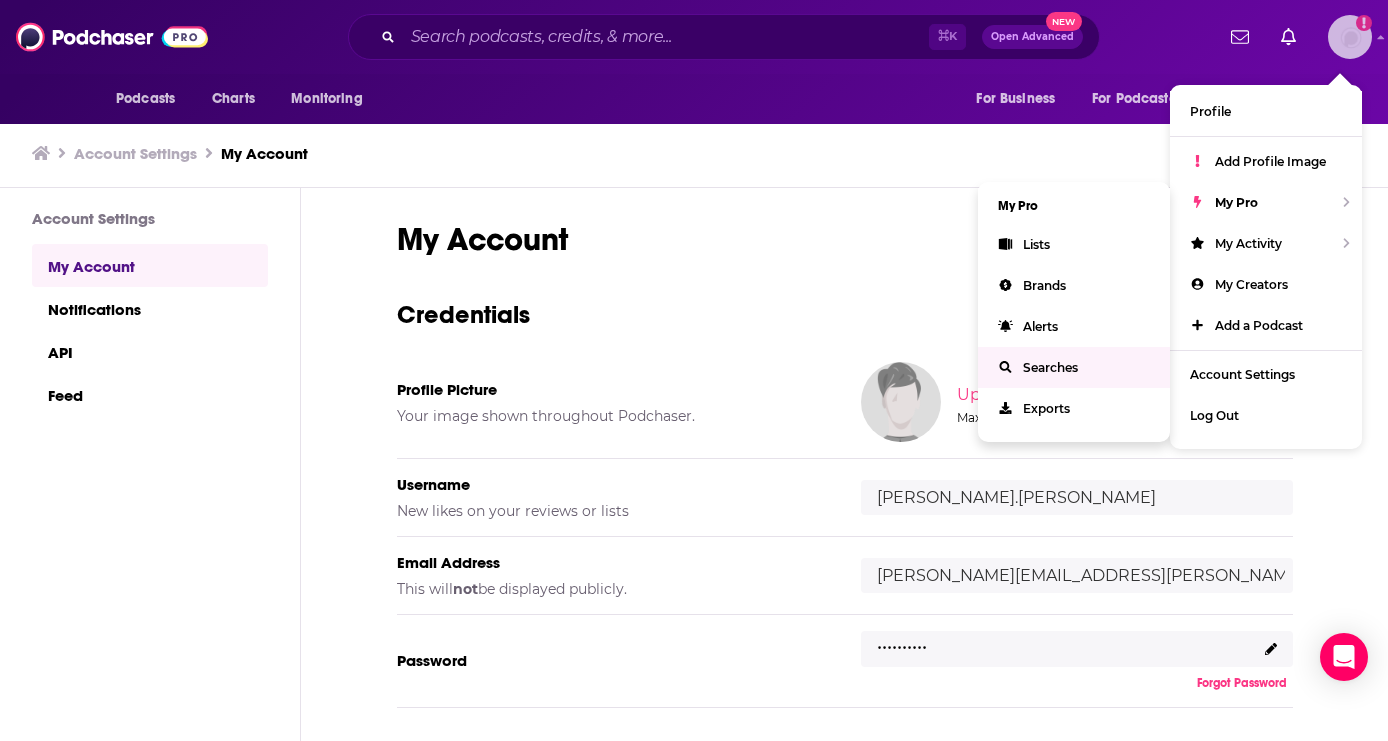 click on "Searches" at bounding box center (1050, 367) 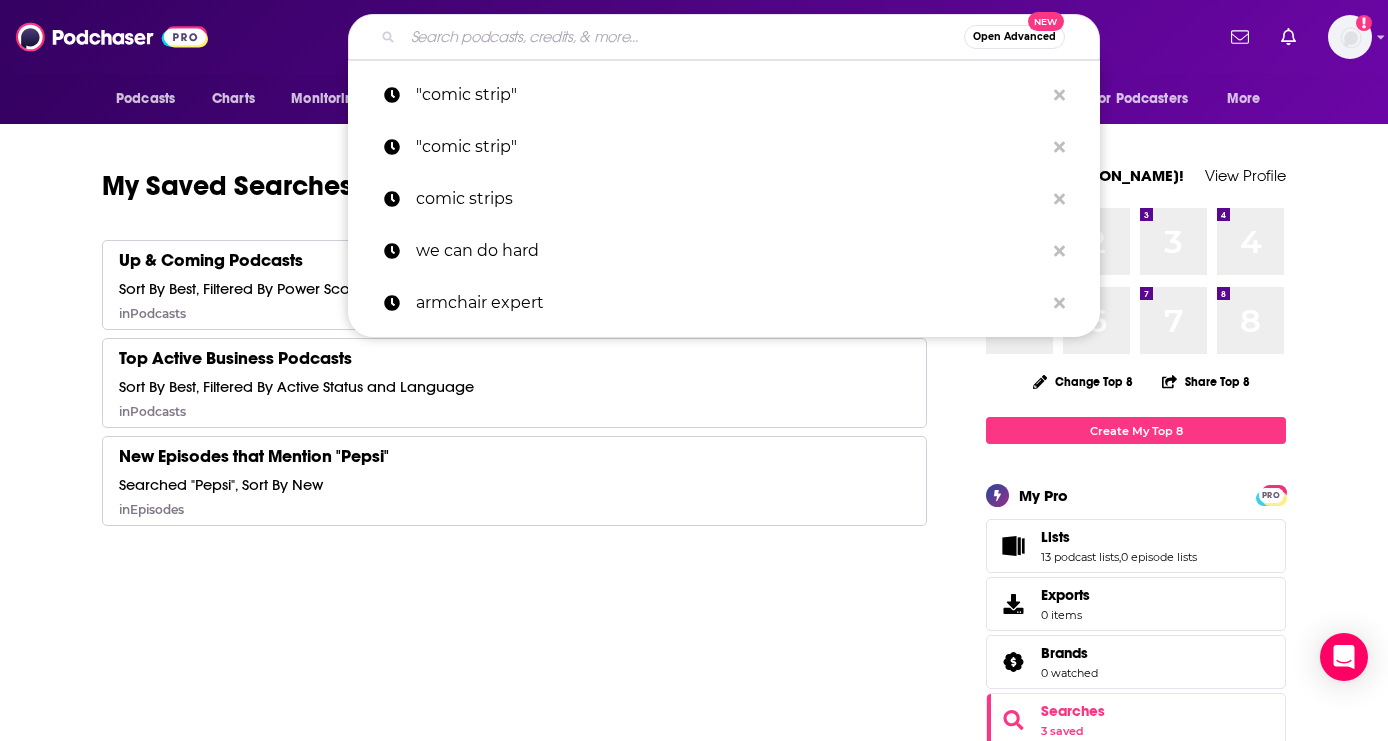 click at bounding box center (683, 37) 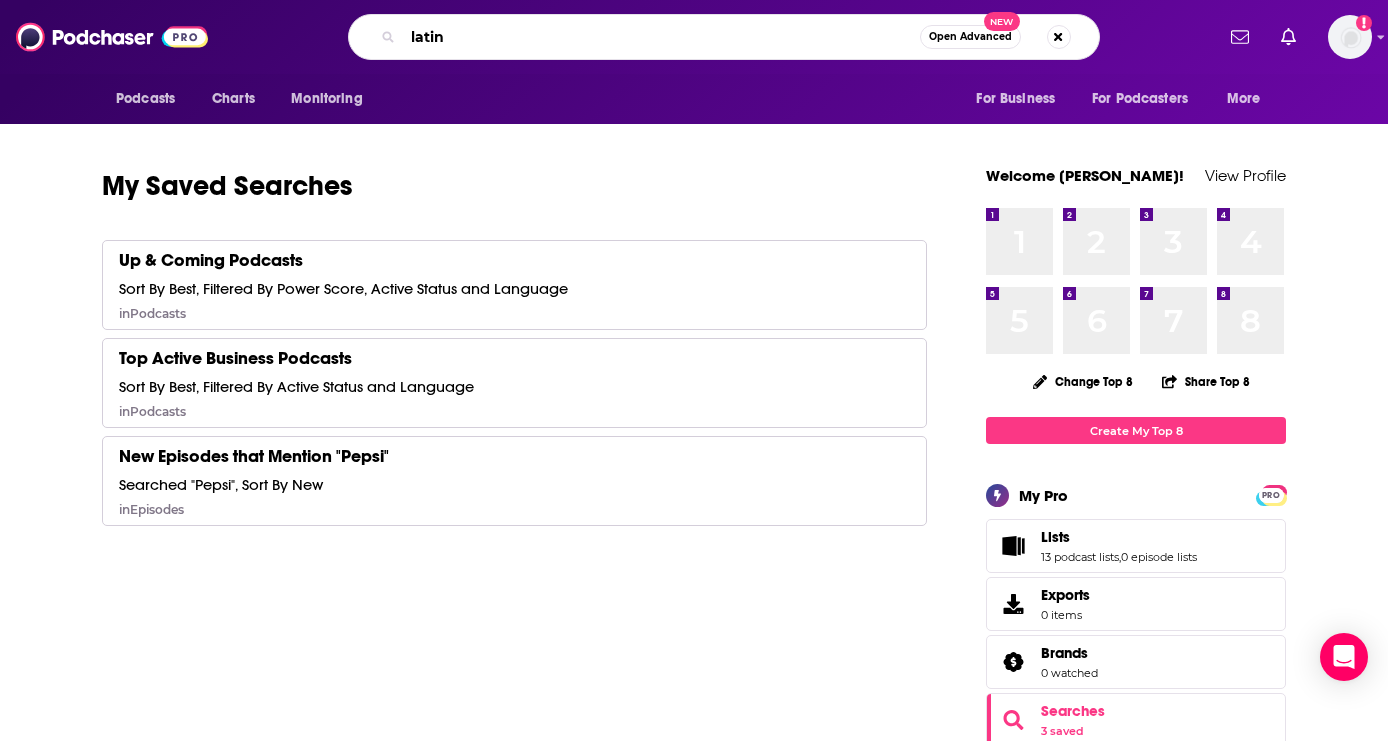 type on "latina" 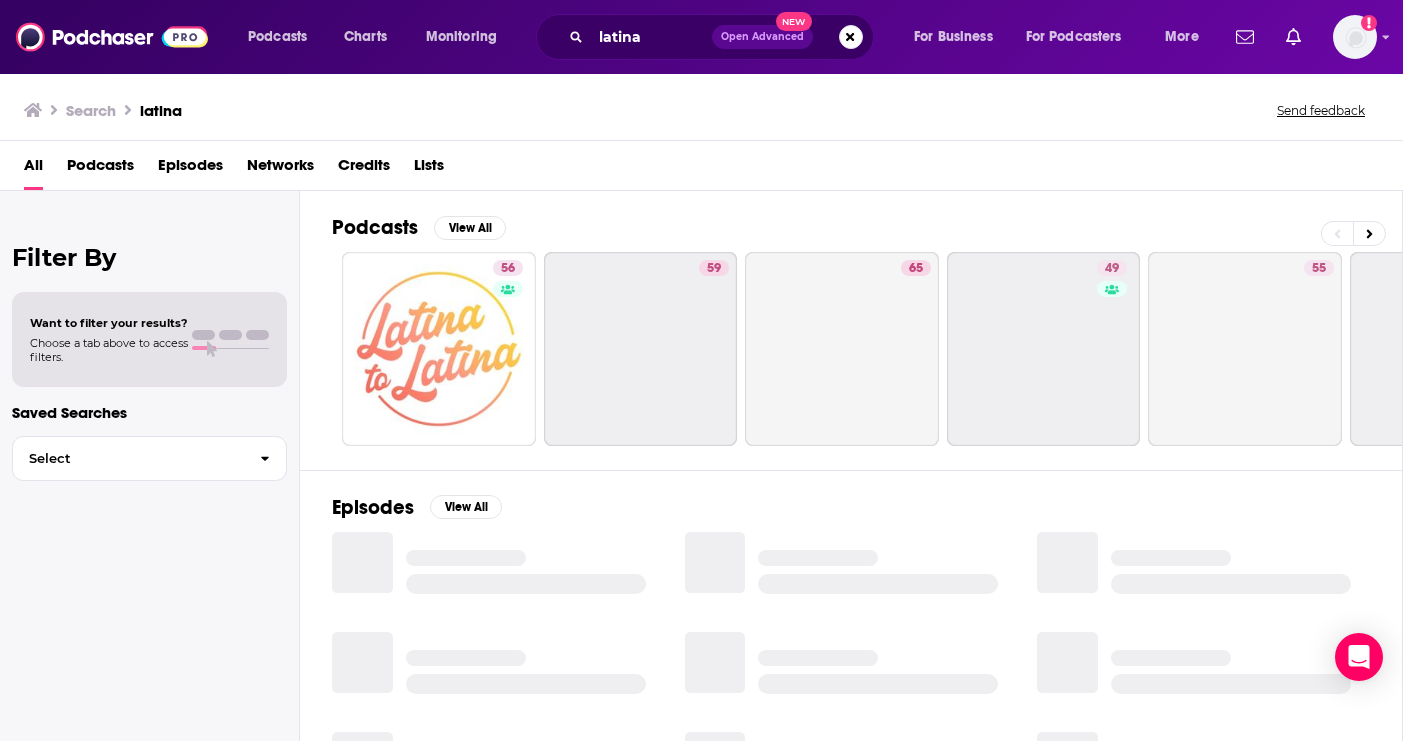 click on "Podcasts" at bounding box center [100, 169] 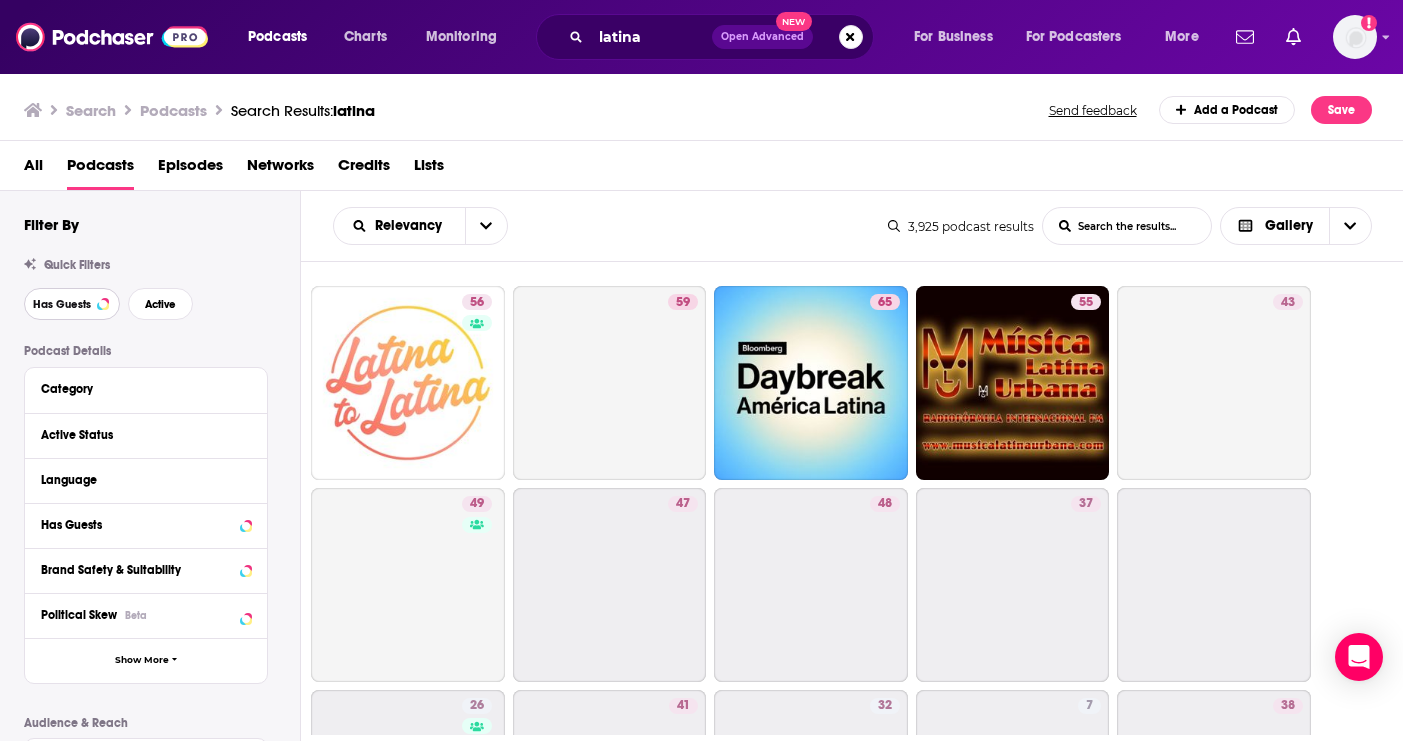 click on "Has Guests" at bounding box center [72, 304] 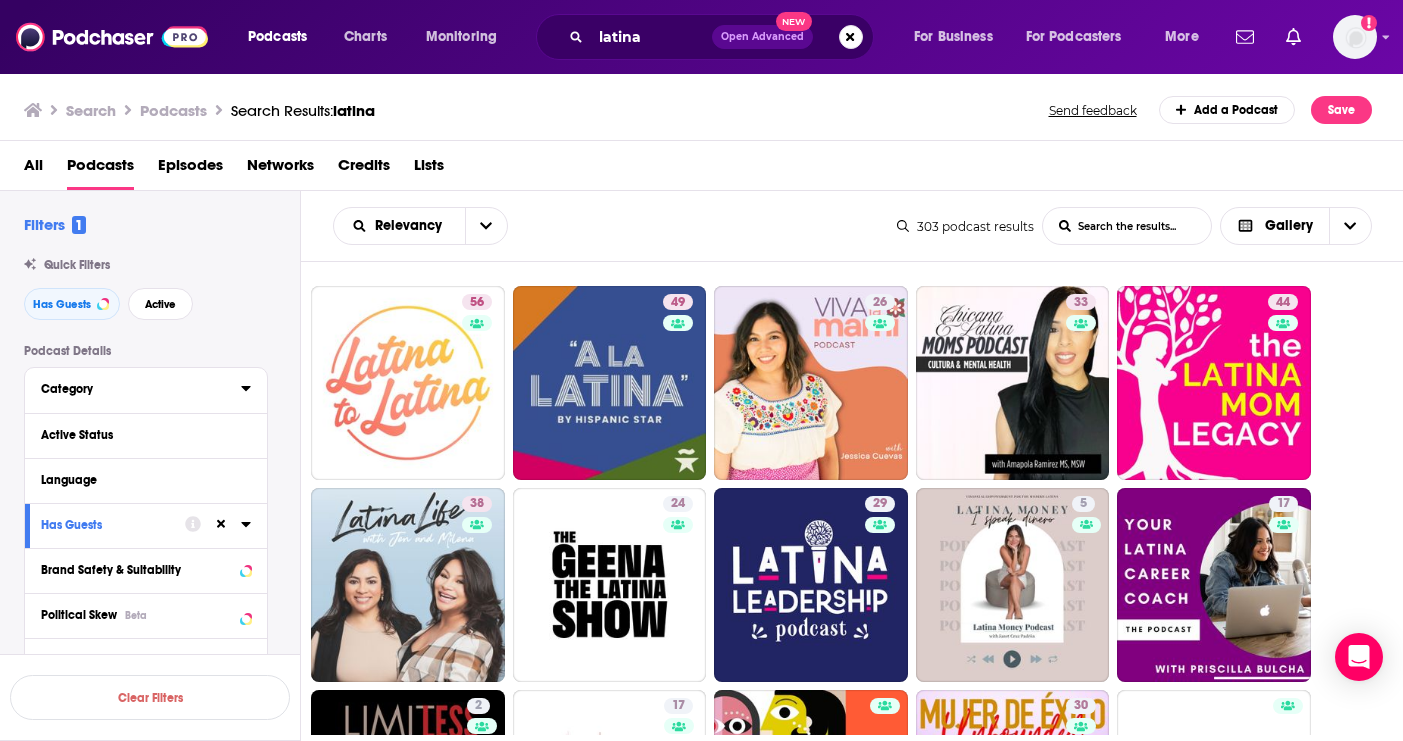 click 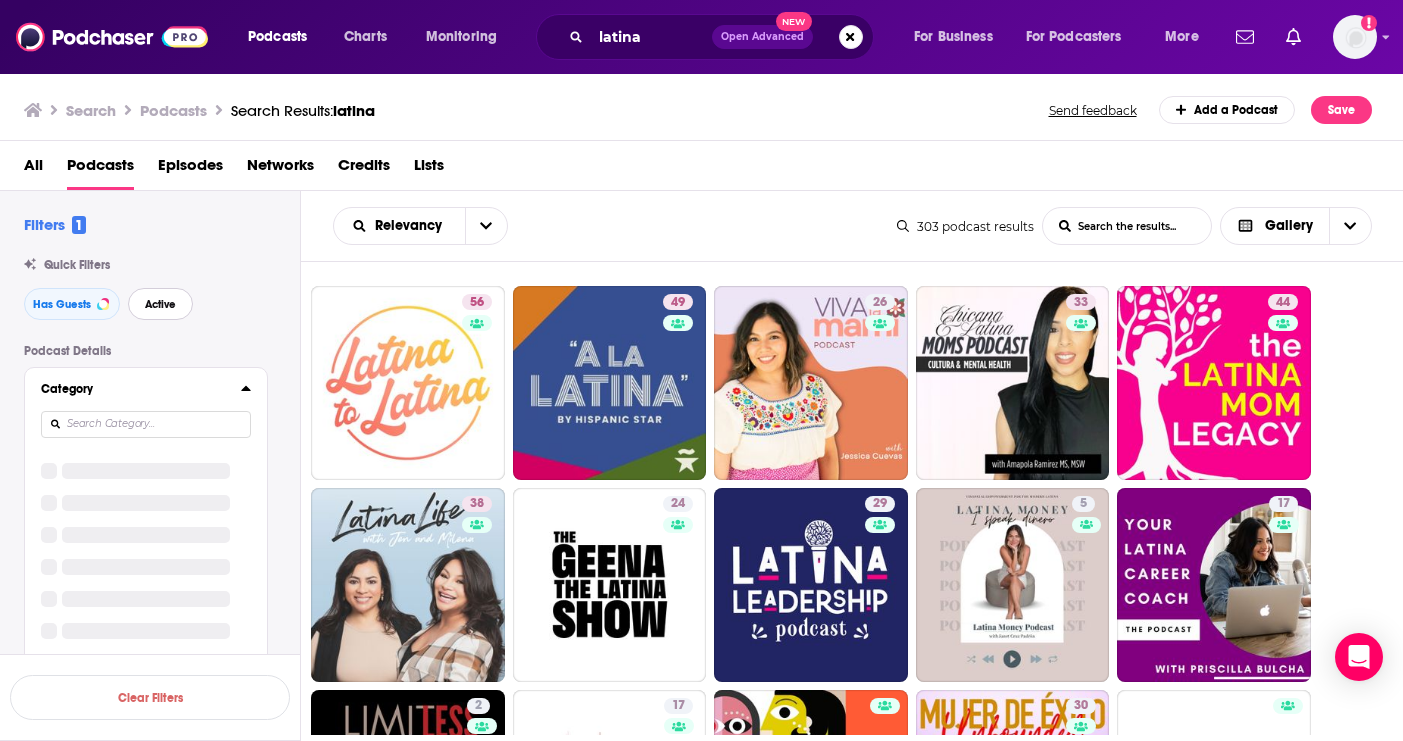 click on "Active" at bounding box center [160, 304] 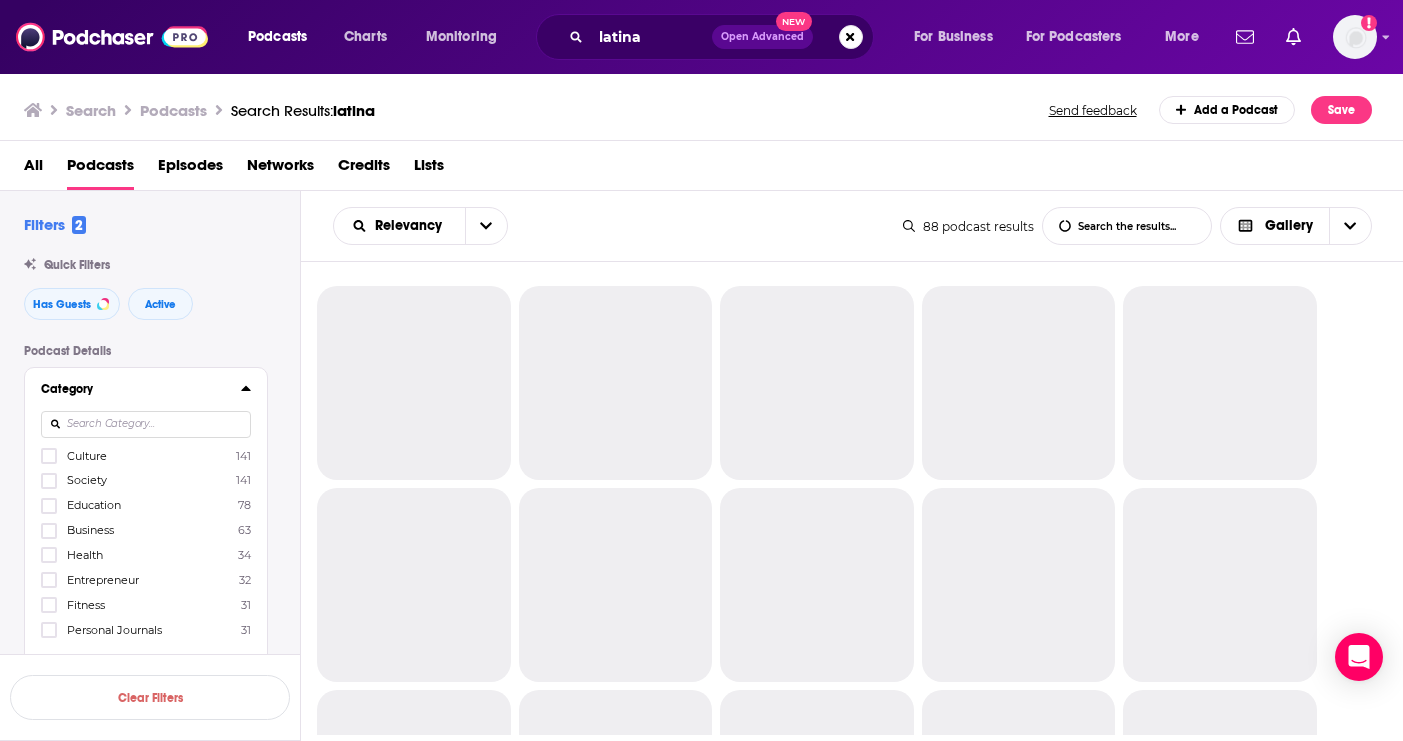 click 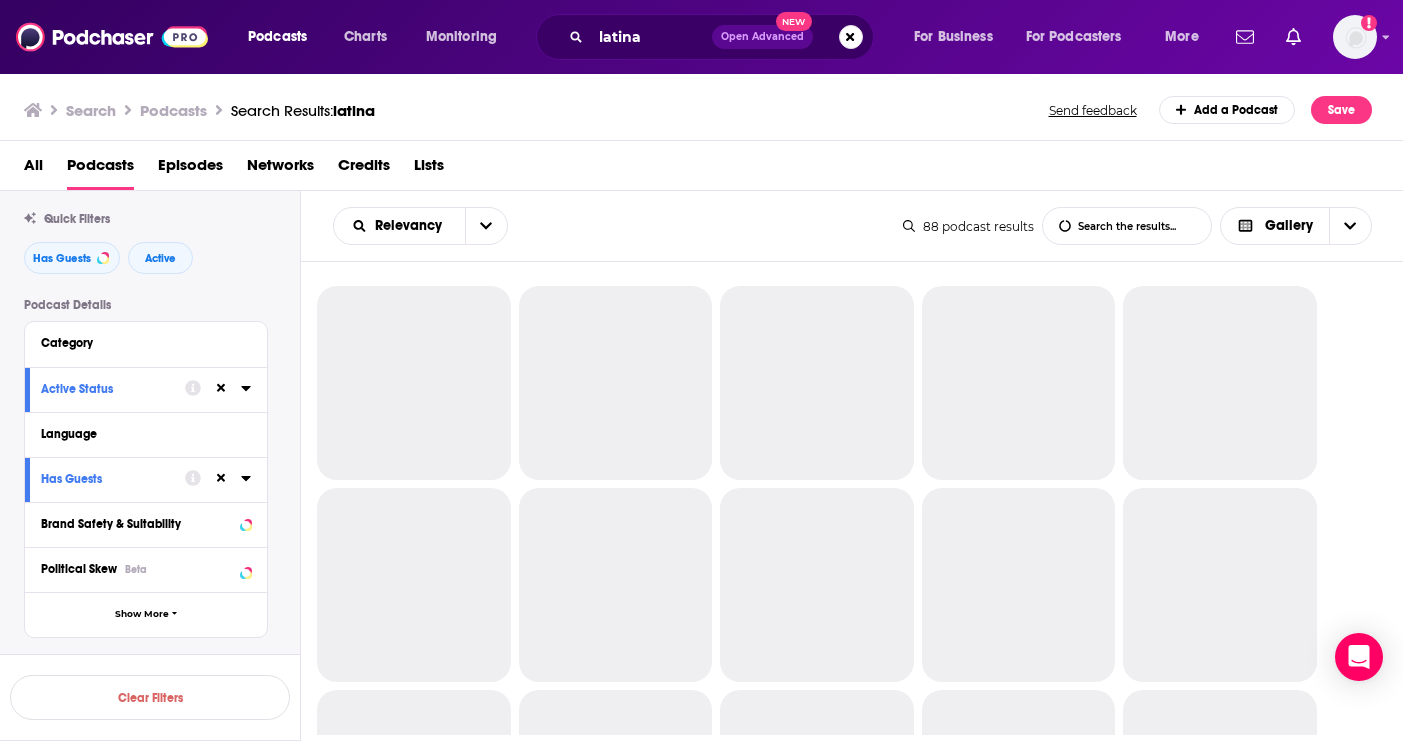 scroll, scrollTop: 103, scrollLeft: 0, axis: vertical 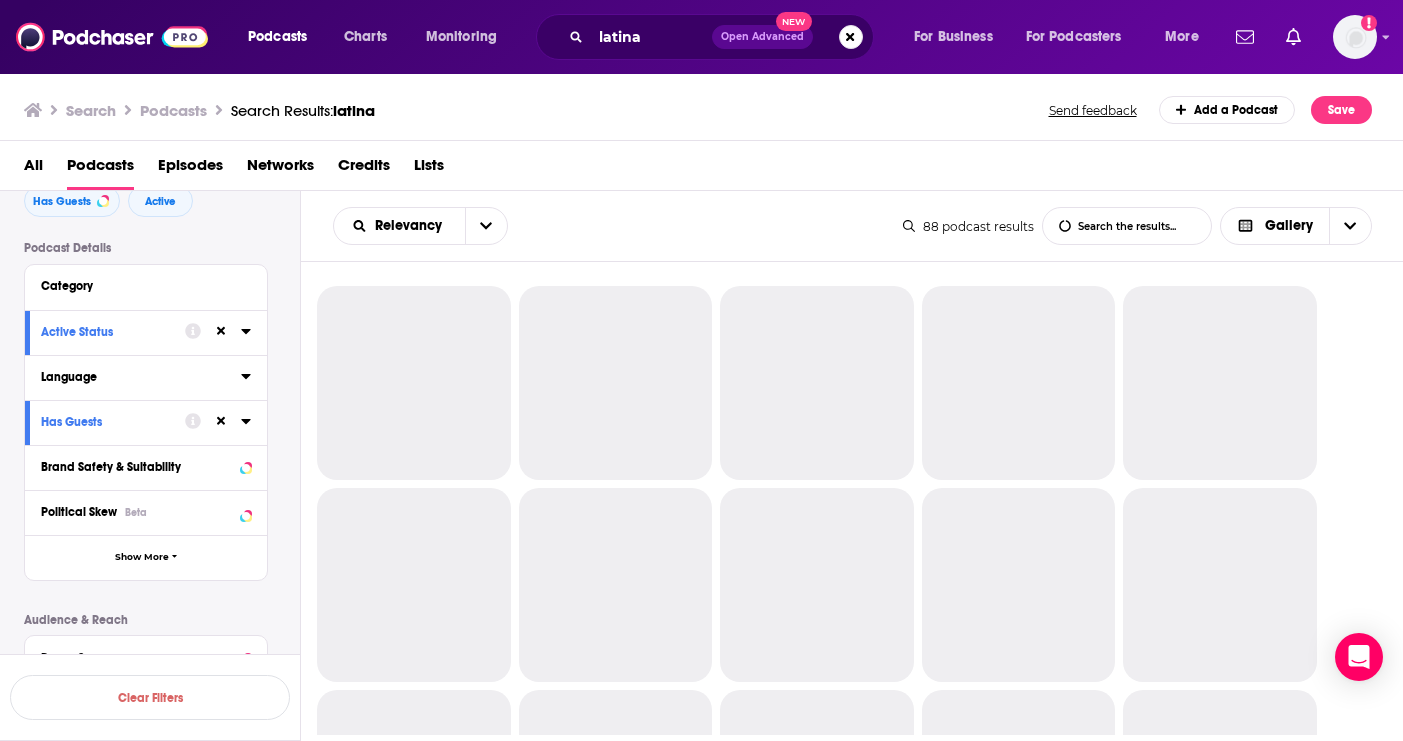 click 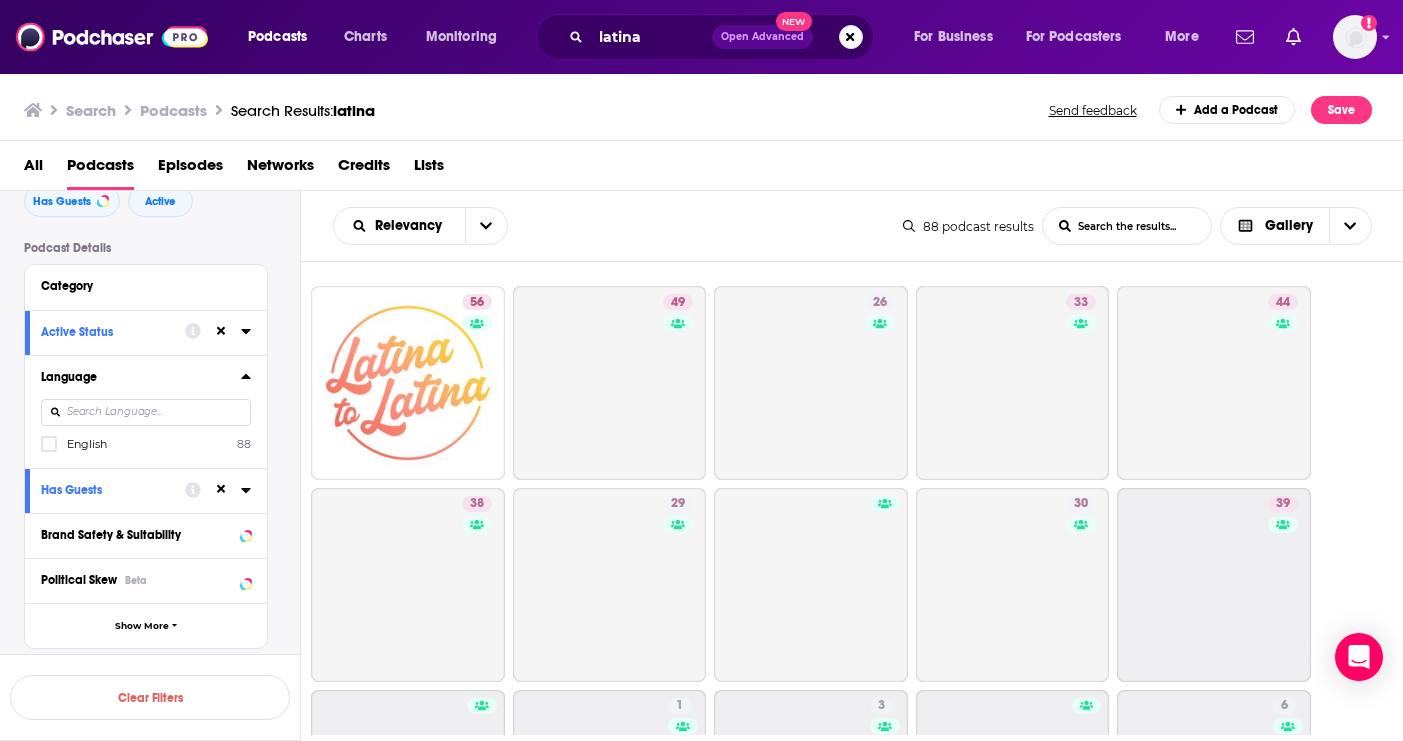click 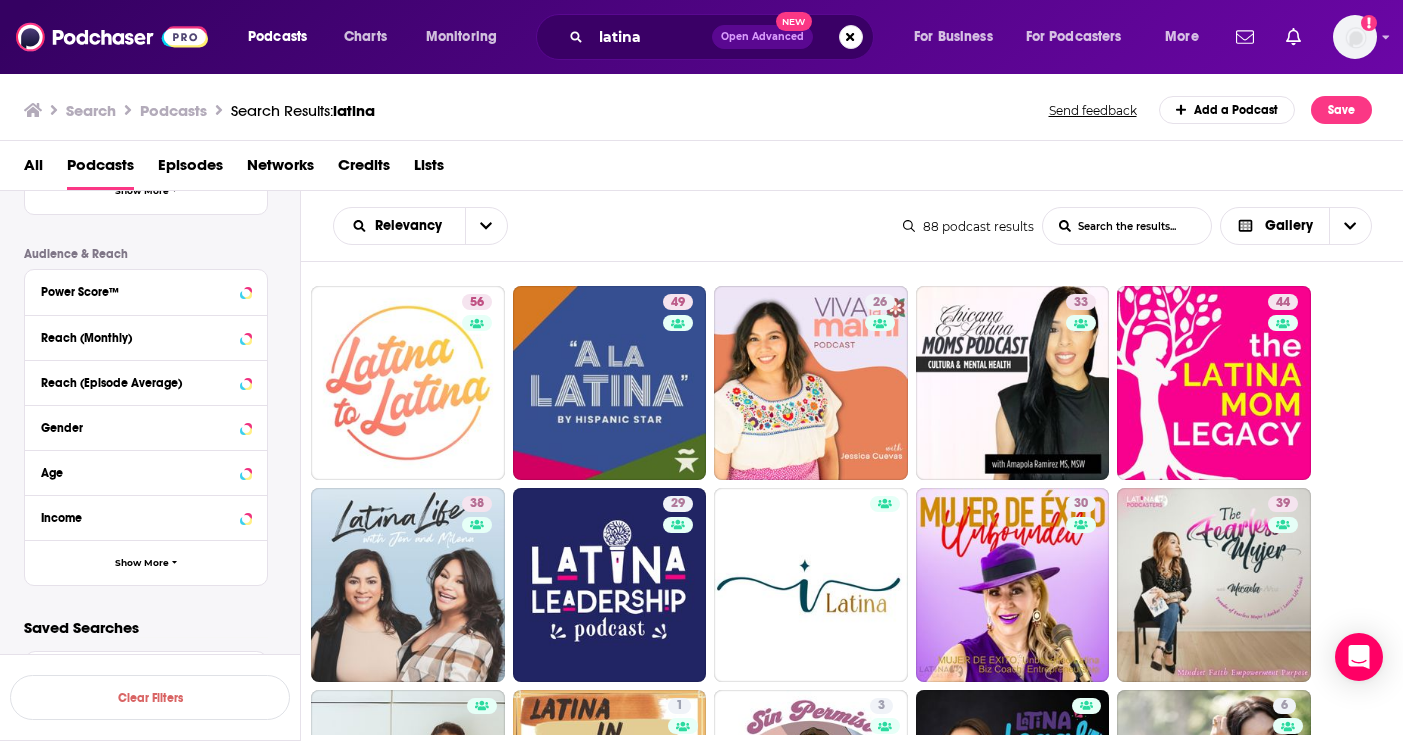 scroll, scrollTop: 471, scrollLeft: 0, axis: vertical 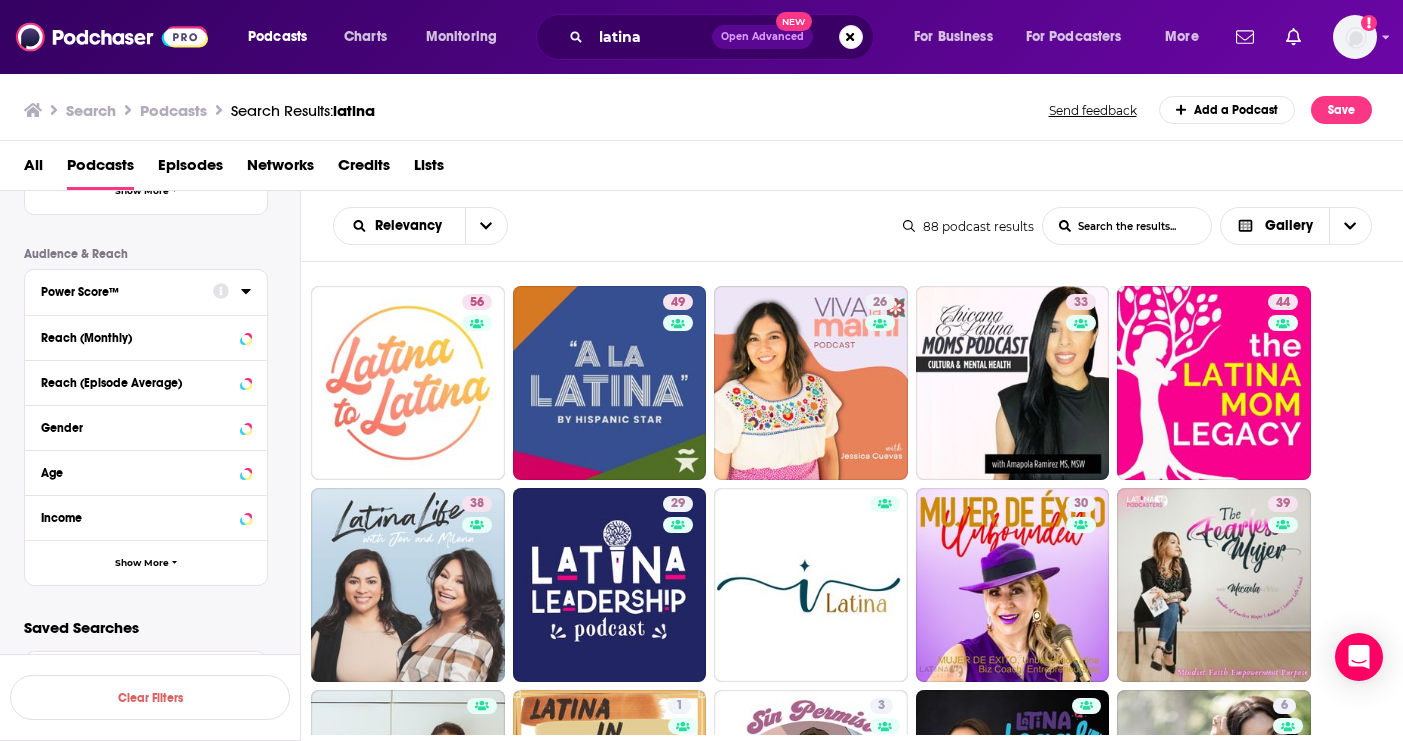 click 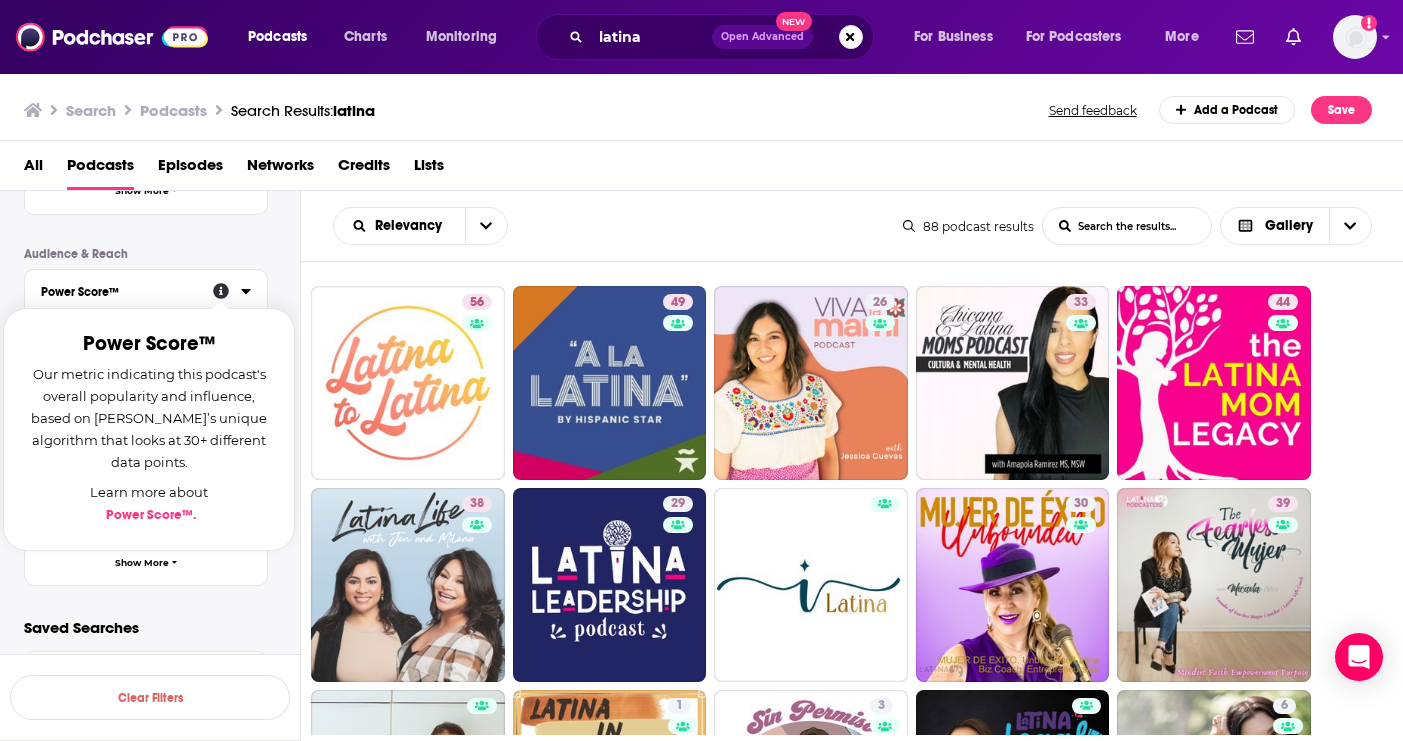 click on "Power Score™ Power Score™ Our metric indicating this podcast's overall popularity and influence, based on [PERSON_NAME]’s unique algorithm that looks at 30+ different data points. Learn more about Power Score™ ." at bounding box center (146, 292) 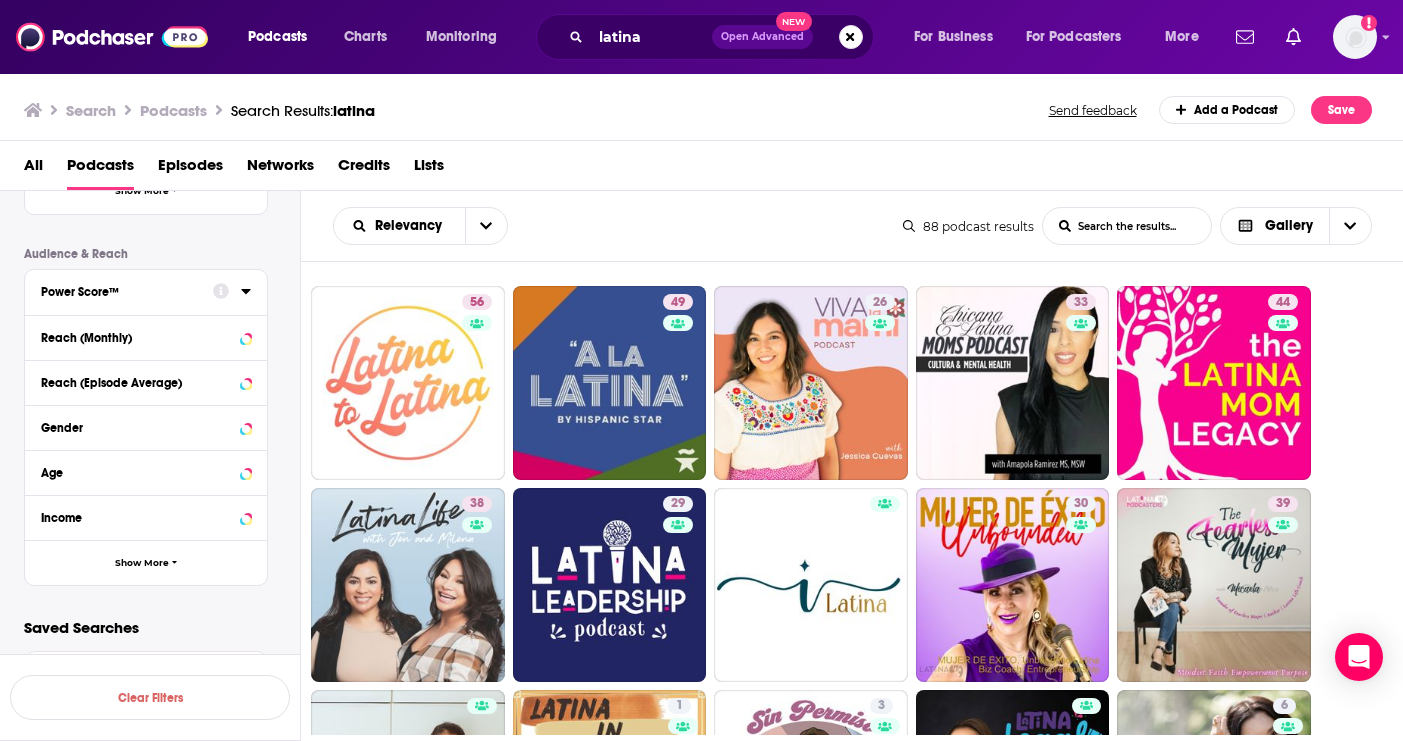 click 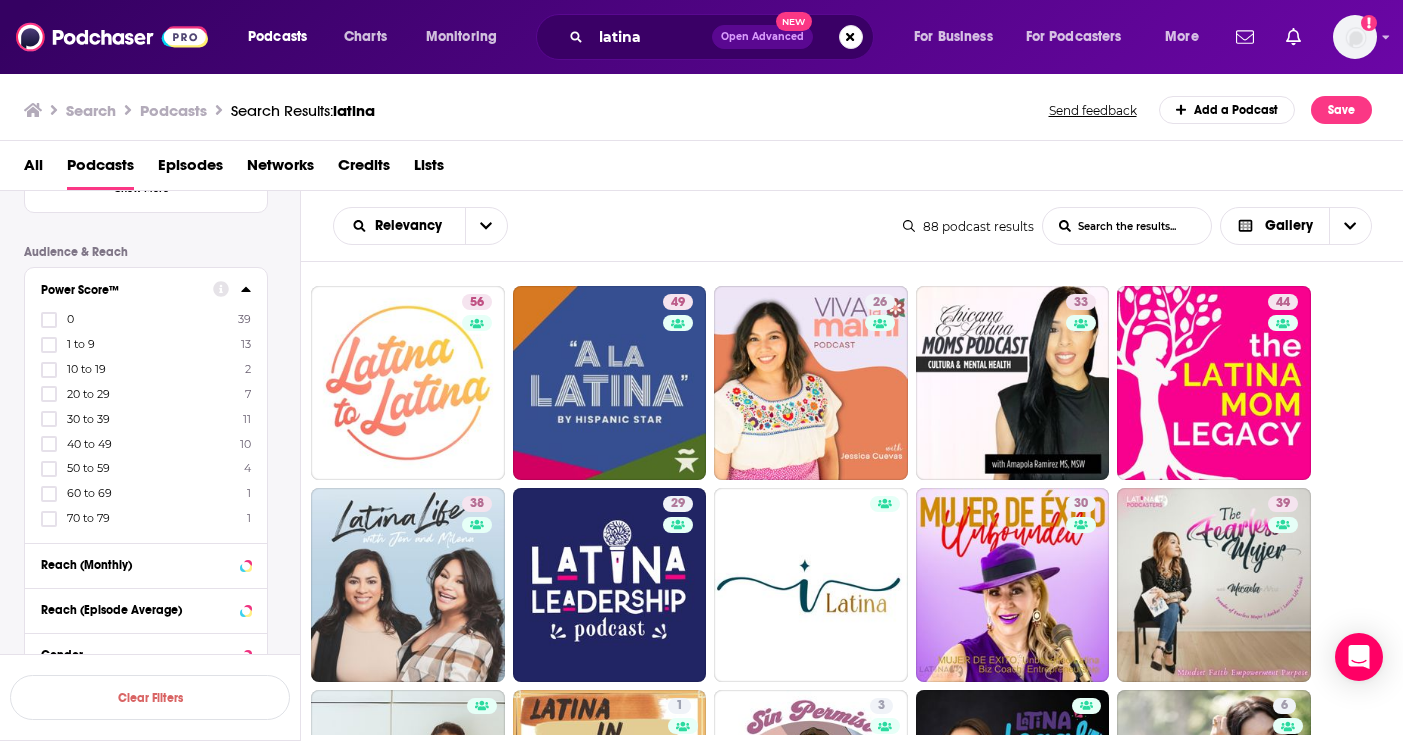 click on "70 to 79" at bounding box center [88, 518] 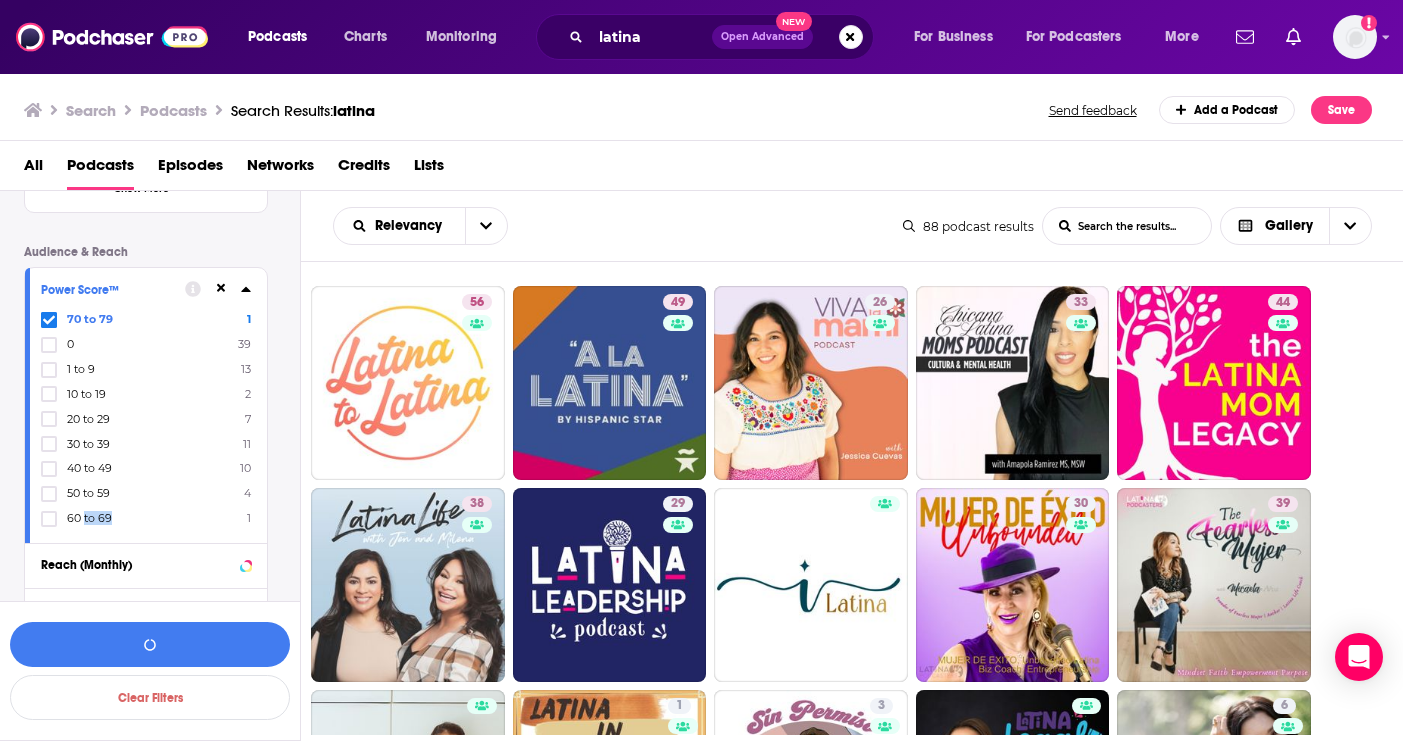 click on "Power Score™ 70 to 79 1 0 39 1 to 9 13 10 to 19 2 20 to 29 7 30 to 39 11 40 to 49 10 50 to 59 4 60 to 69 1" at bounding box center (146, 405) 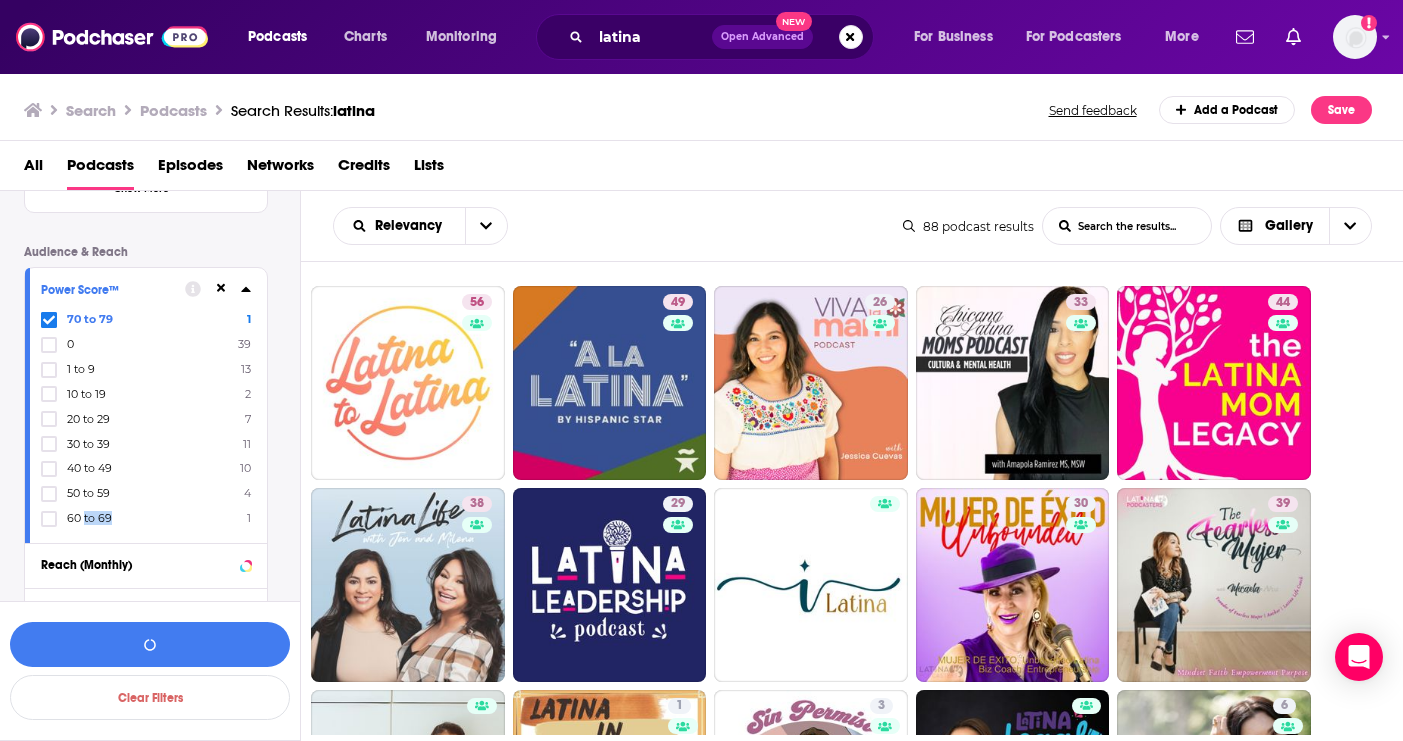 click on "60 to 69" at bounding box center (89, 518) 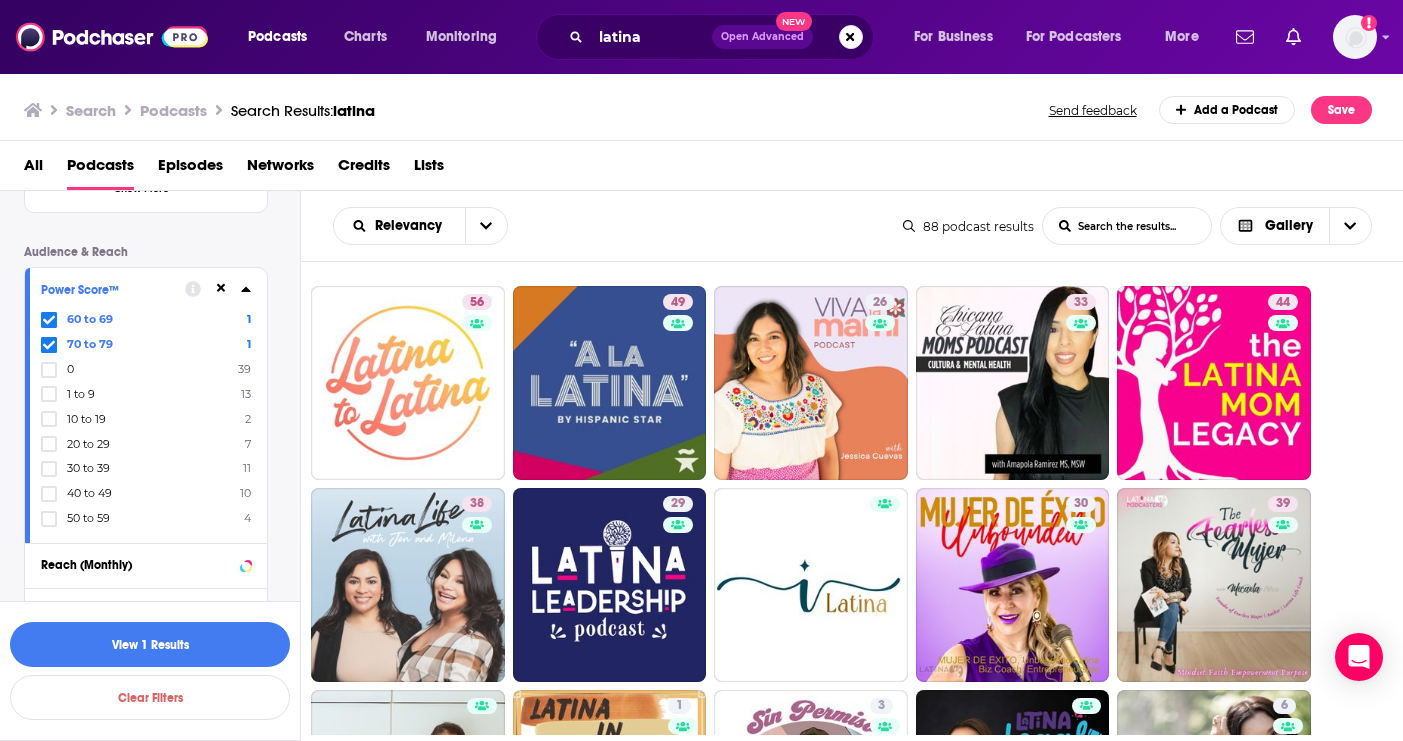 click on "50 to 59" at bounding box center (88, 518) 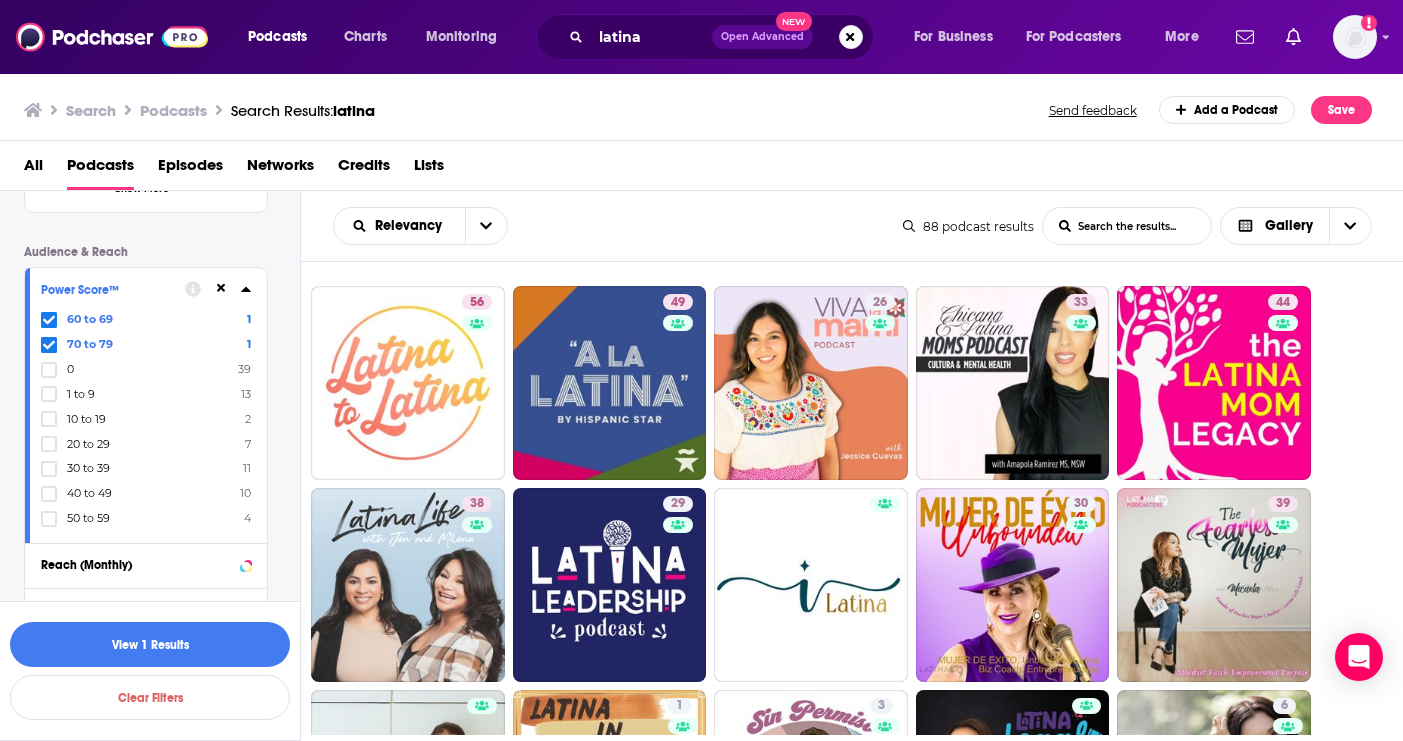 click at bounding box center (49, 525) 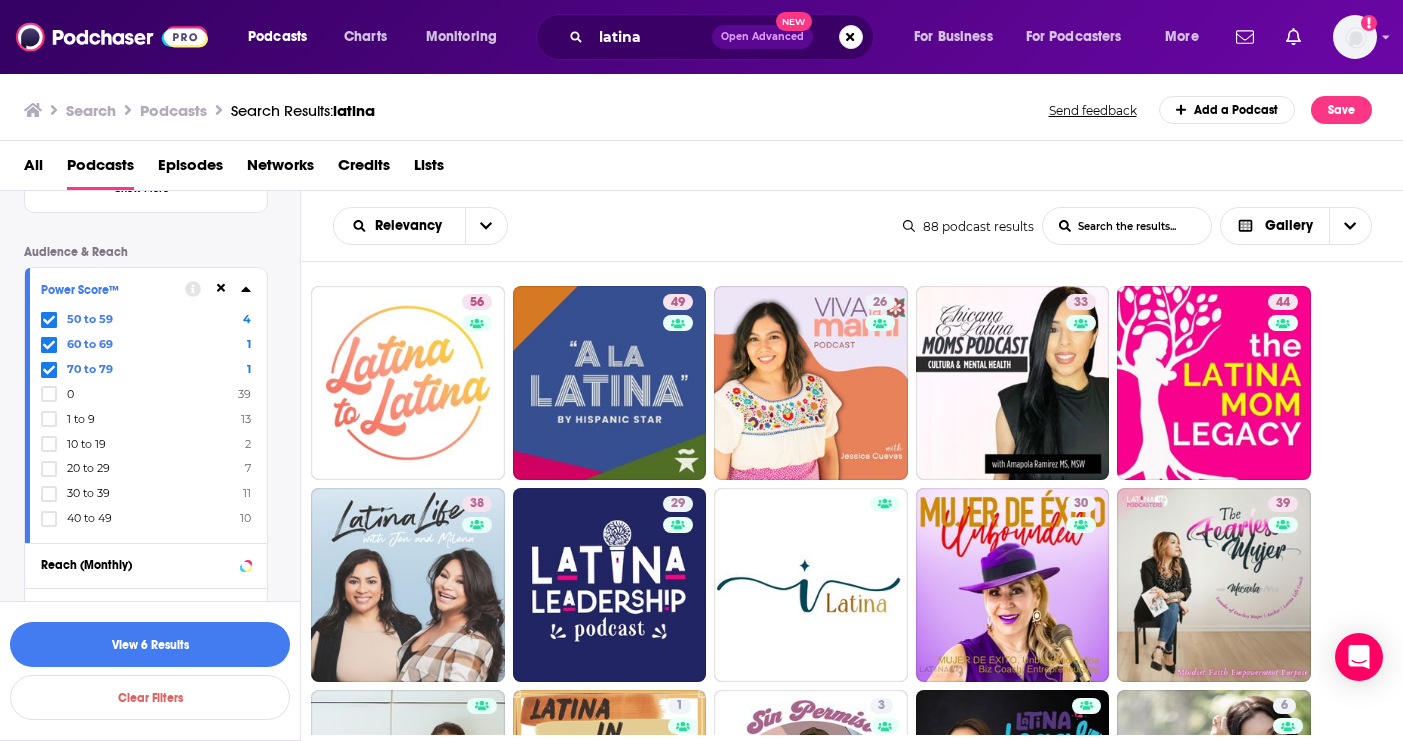 click on "40 to 49" at bounding box center (89, 518) 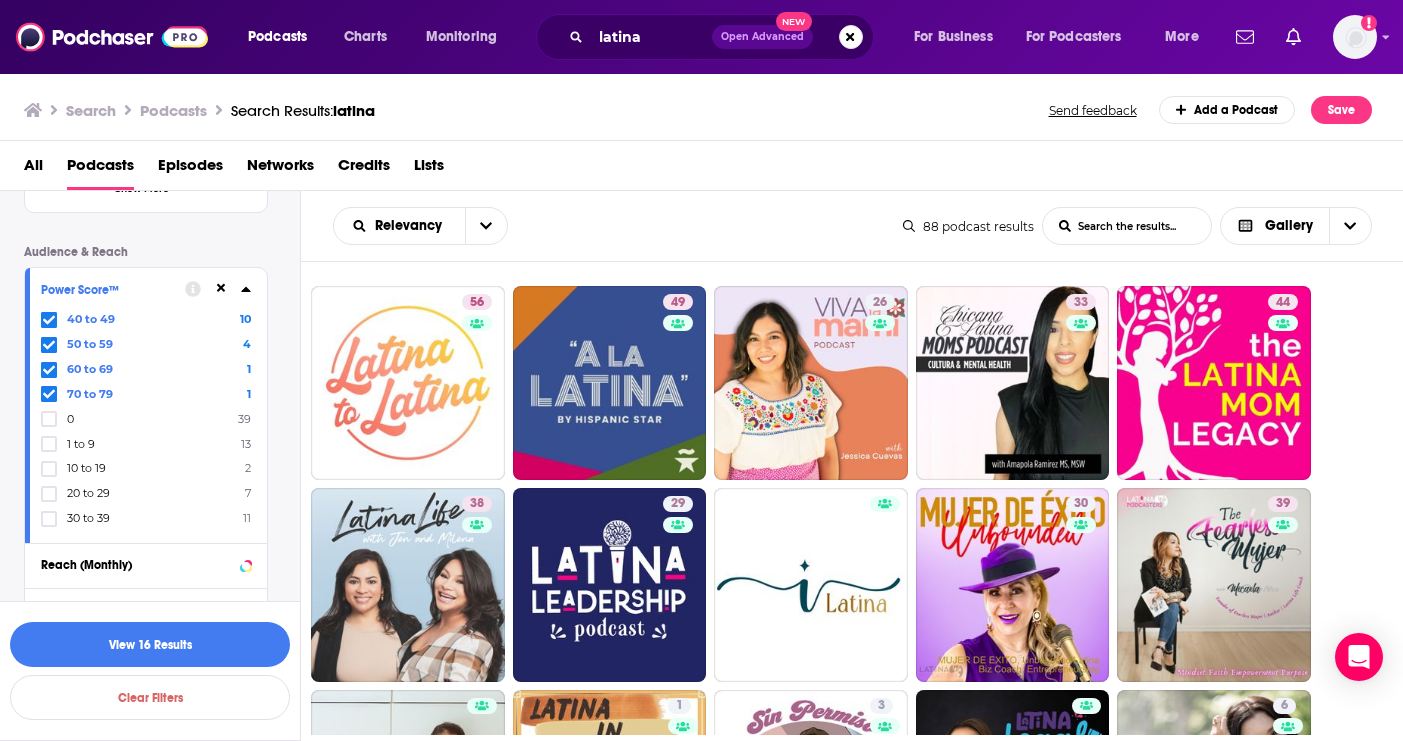 click on "30 to 39" at bounding box center (88, 518) 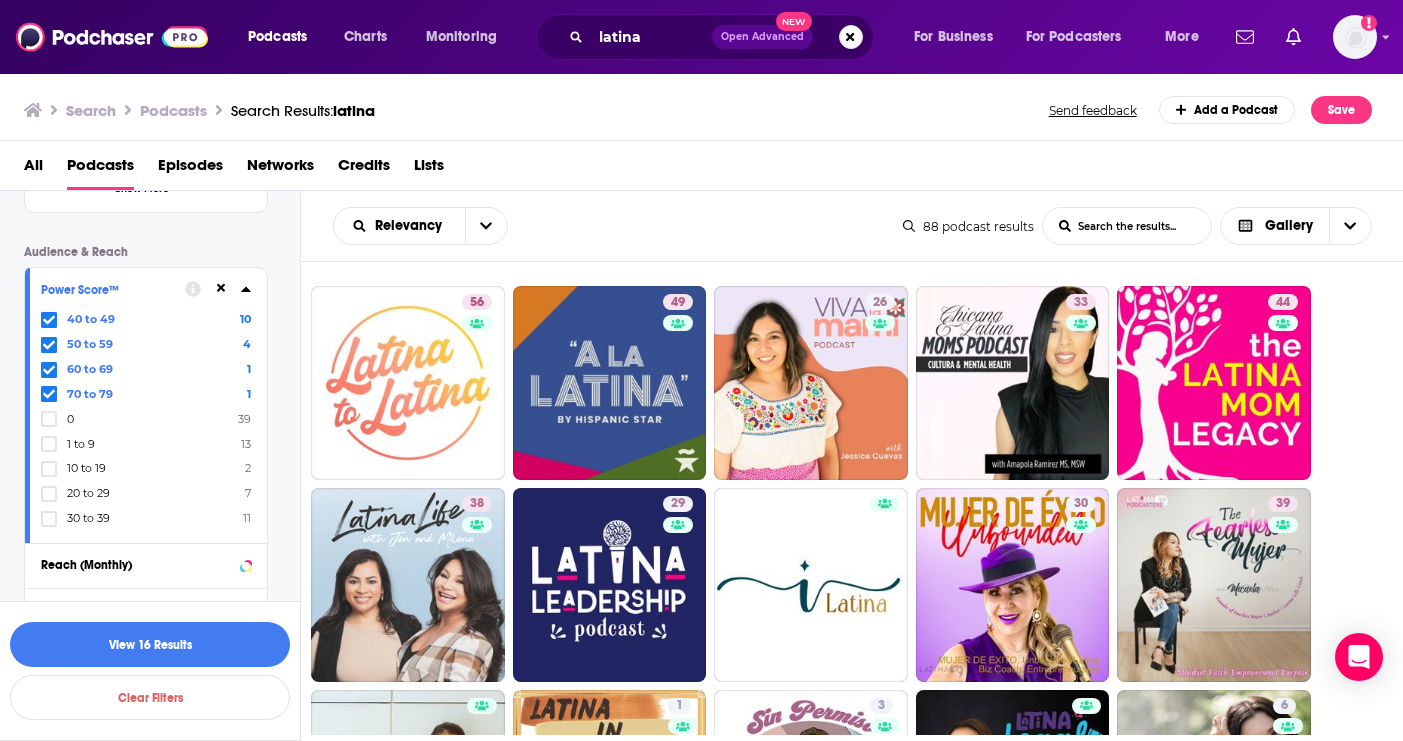 click at bounding box center (49, 525) 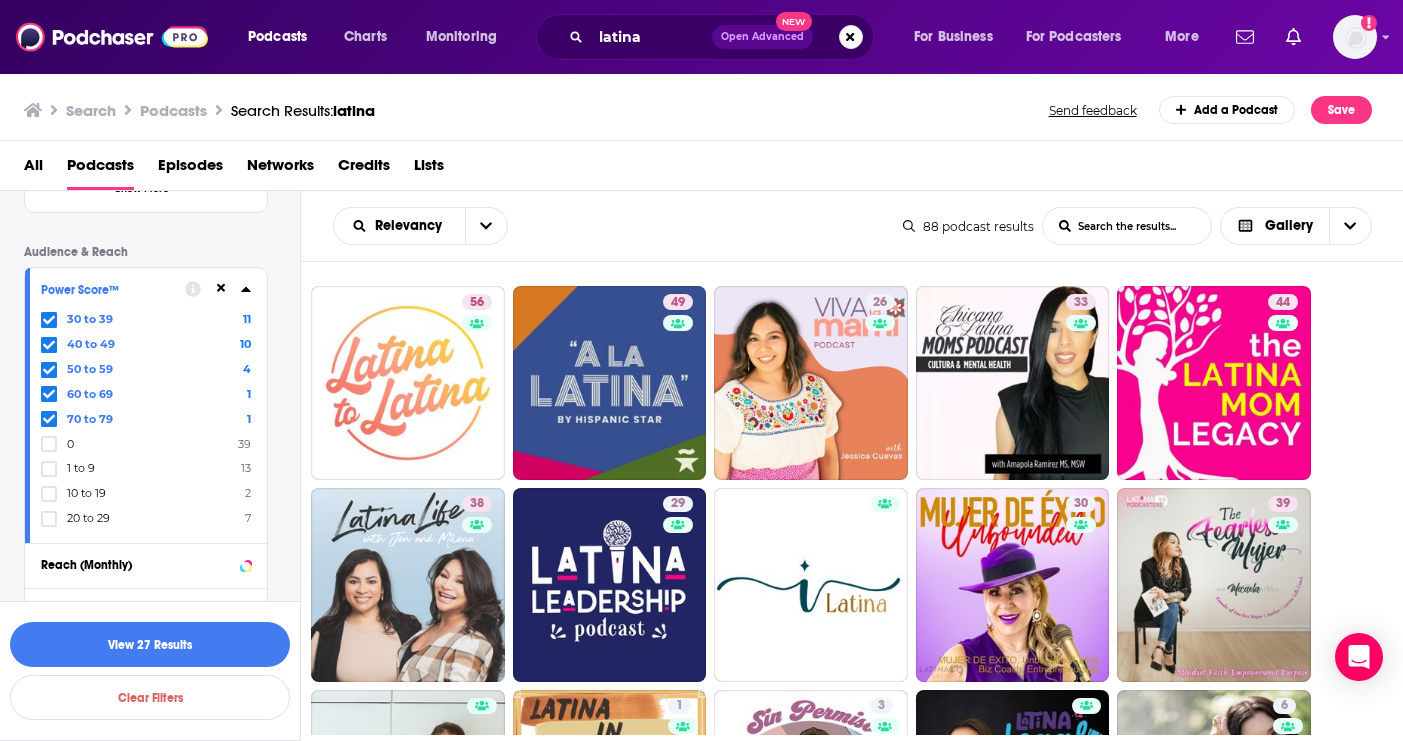 click 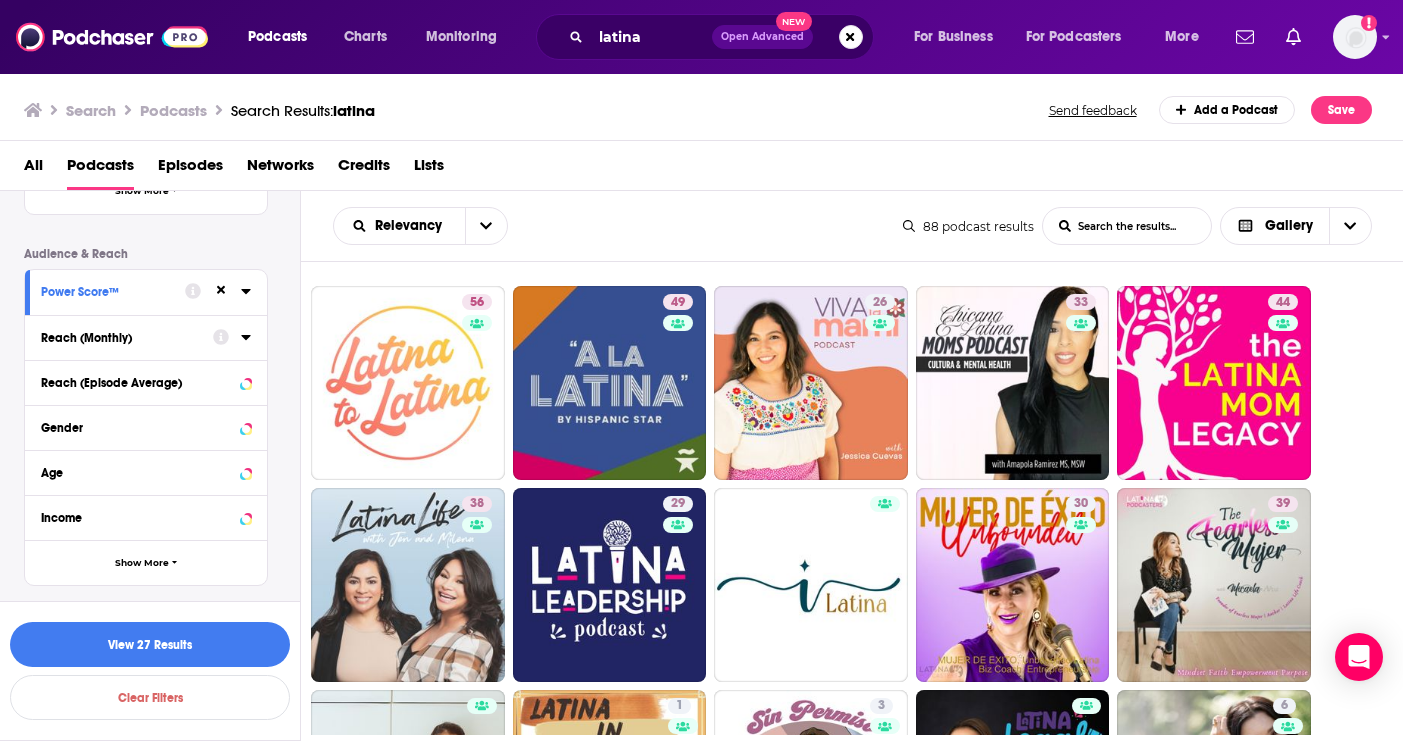 click 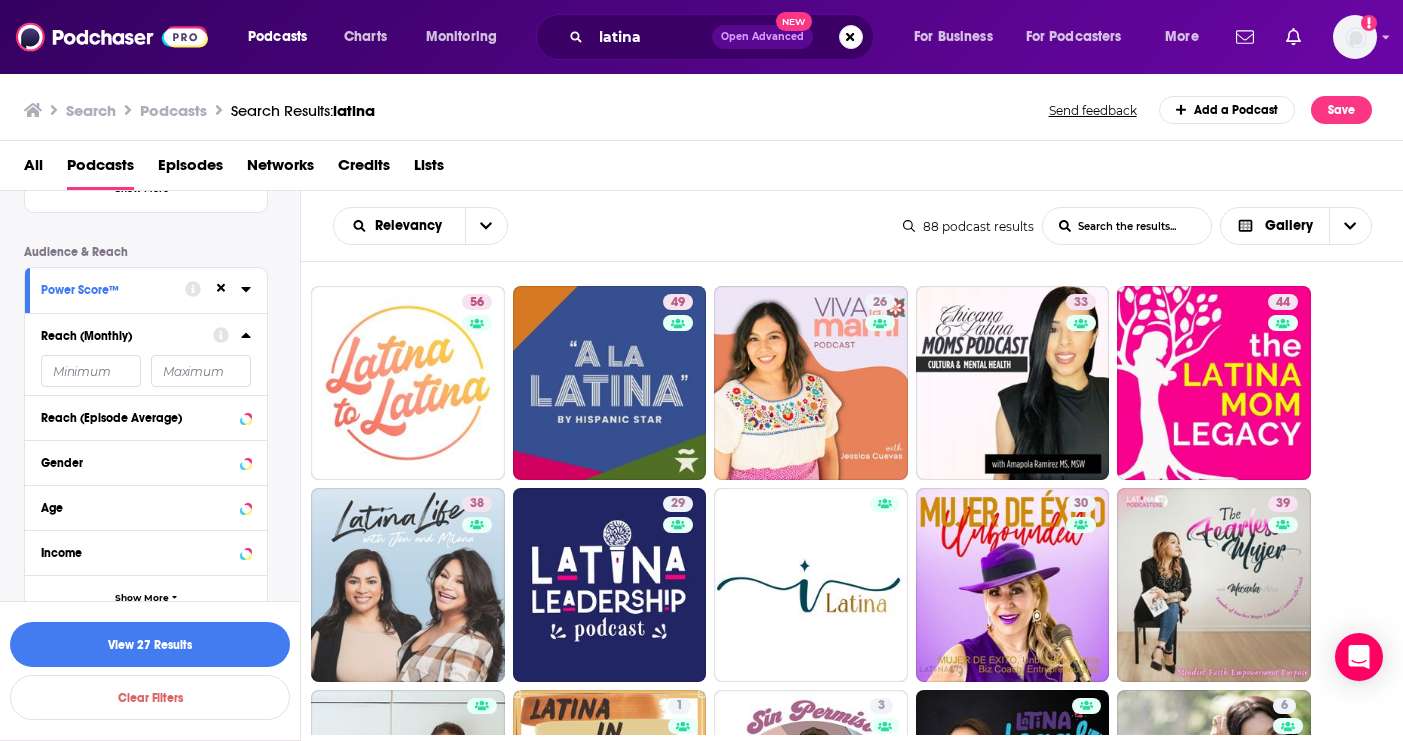 click 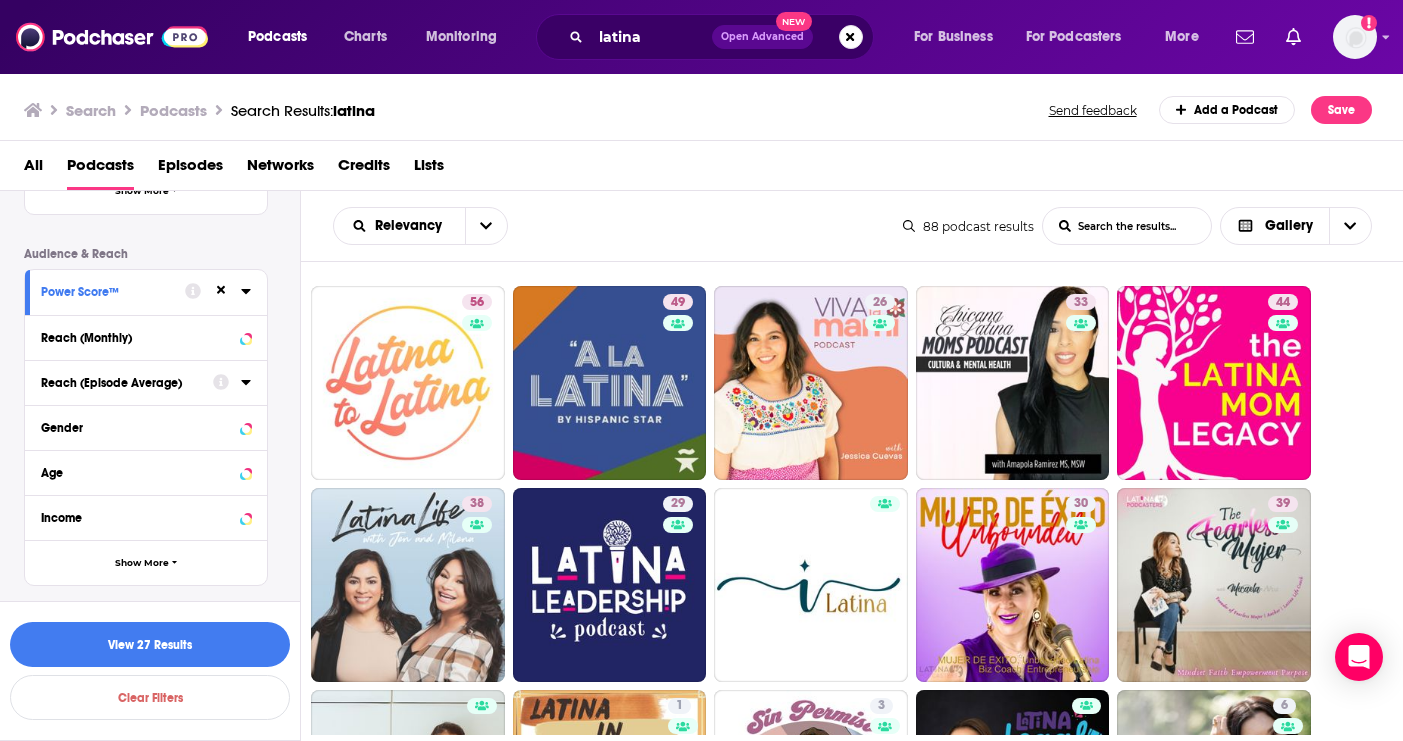 click 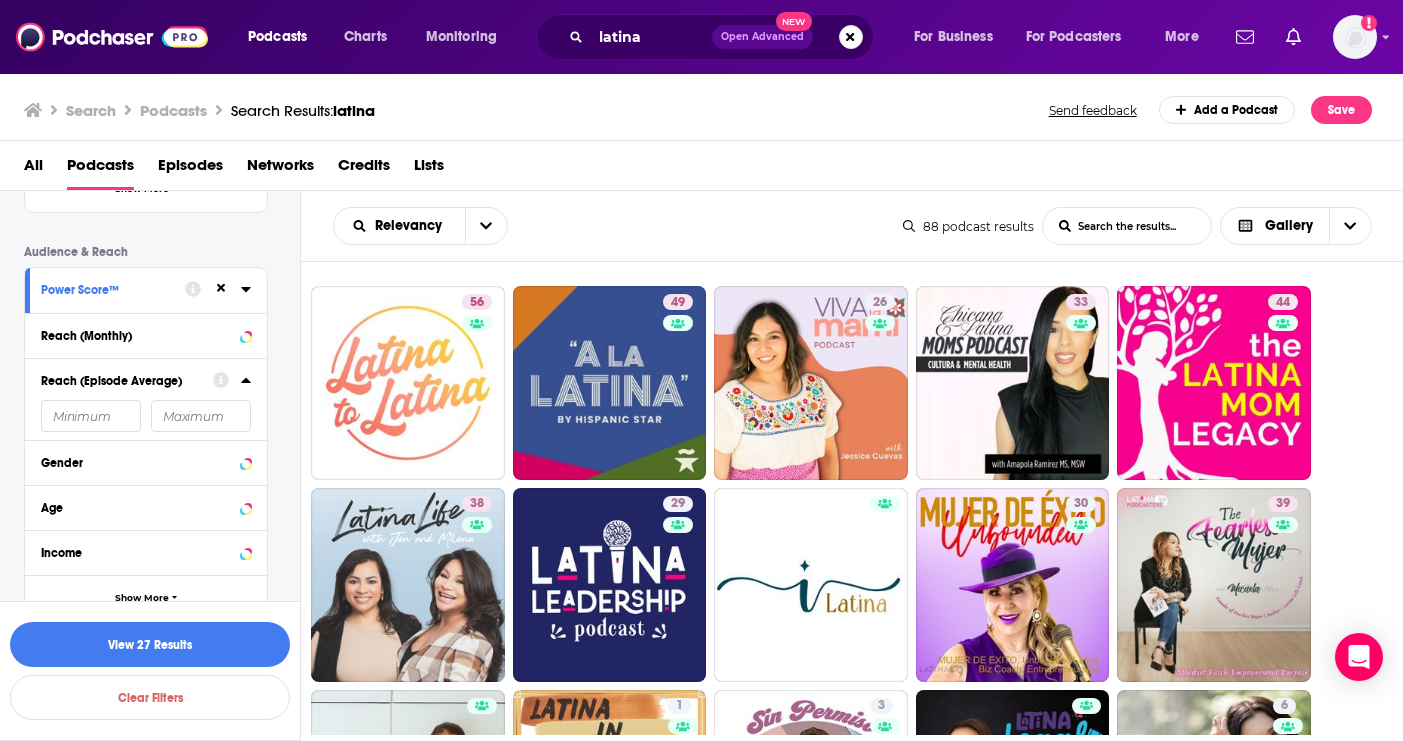 click 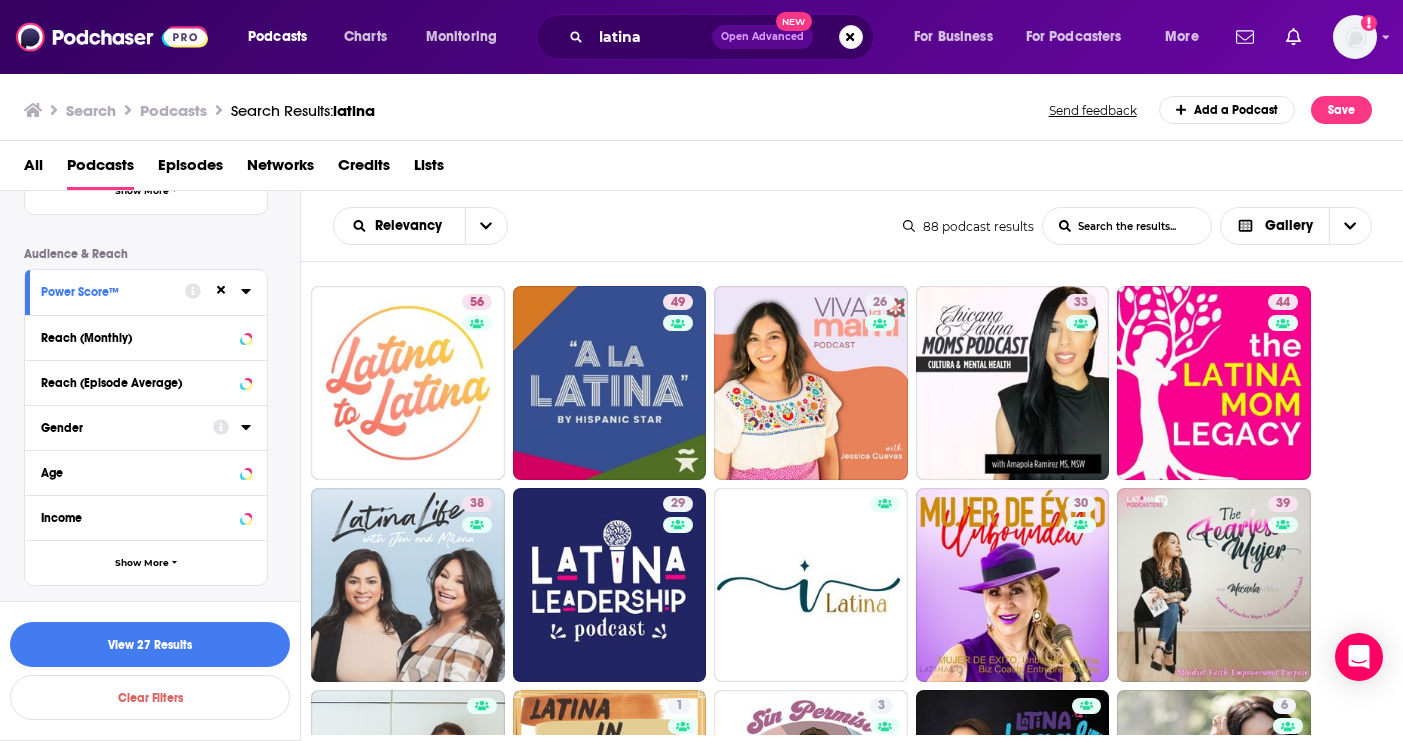 click 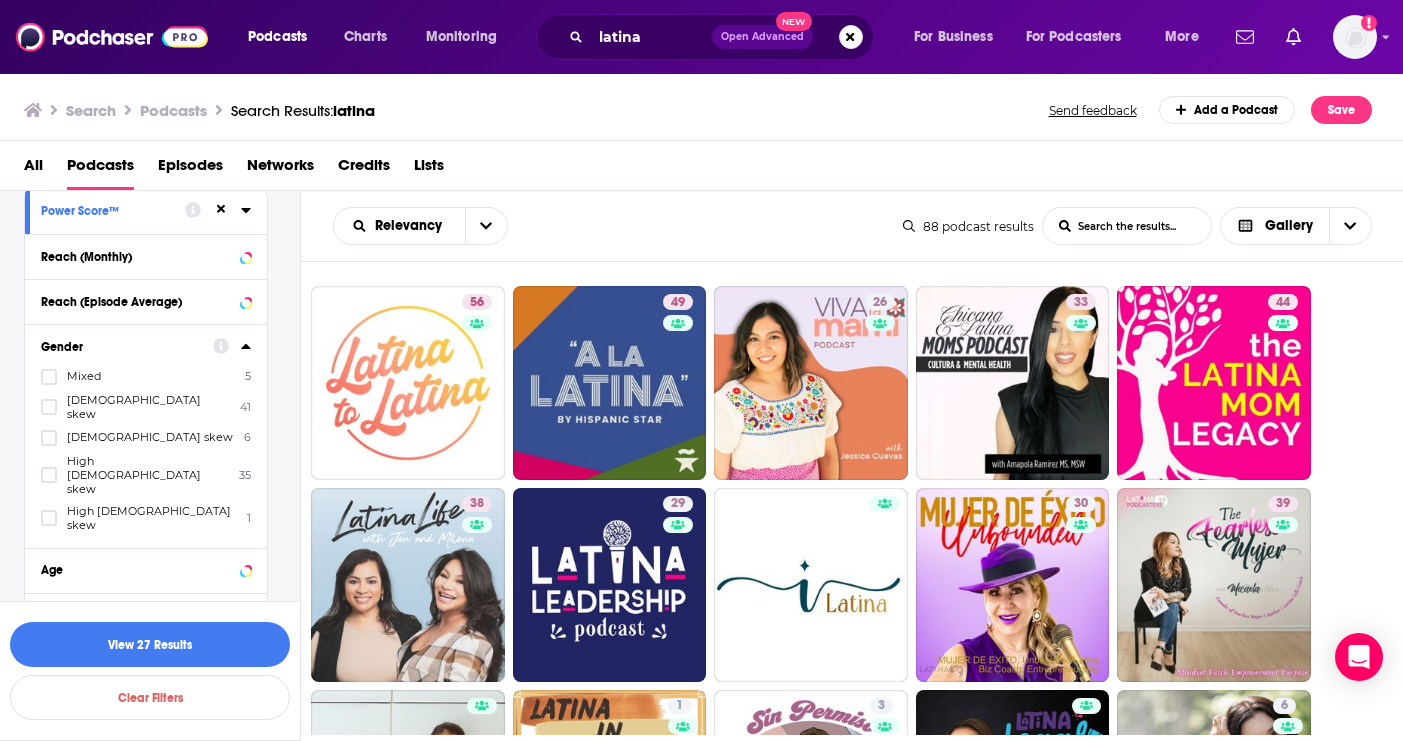 scroll, scrollTop: 595, scrollLeft: 0, axis: vertical 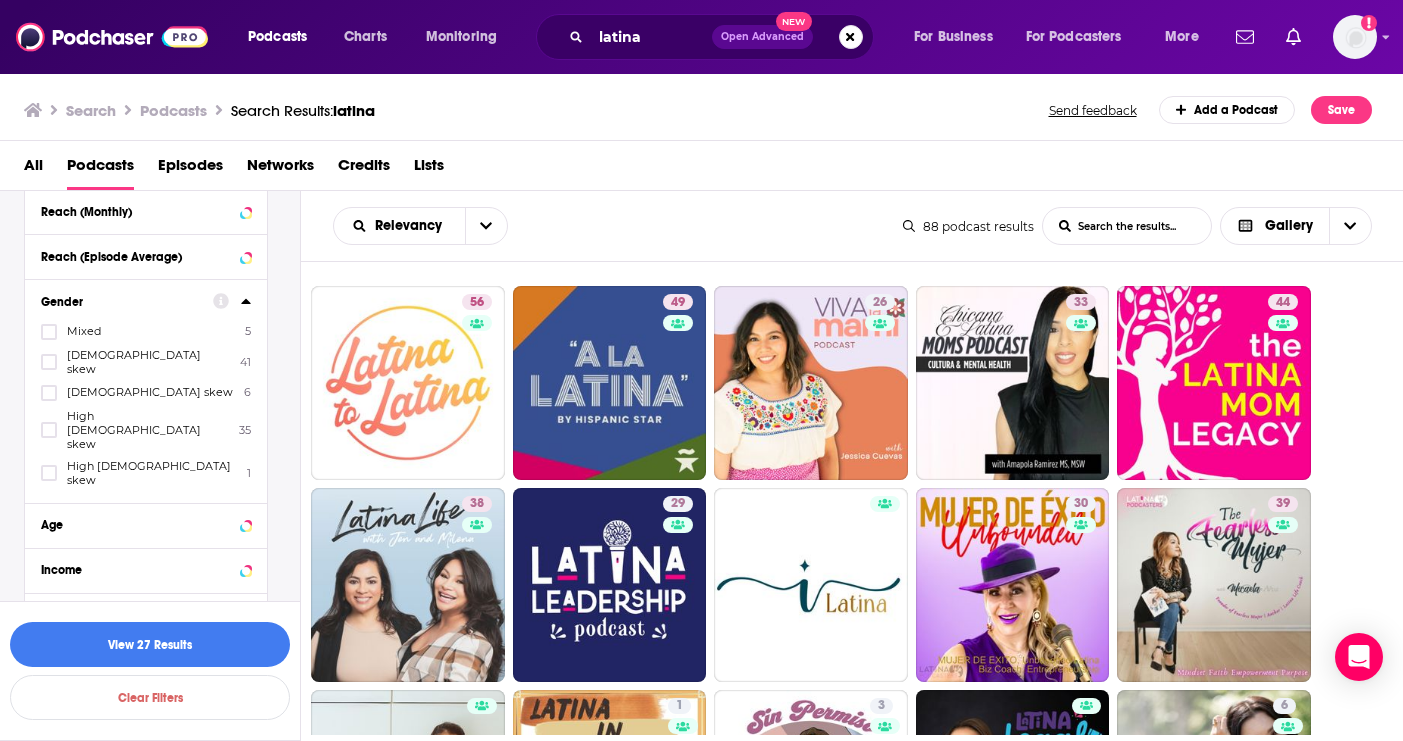 click 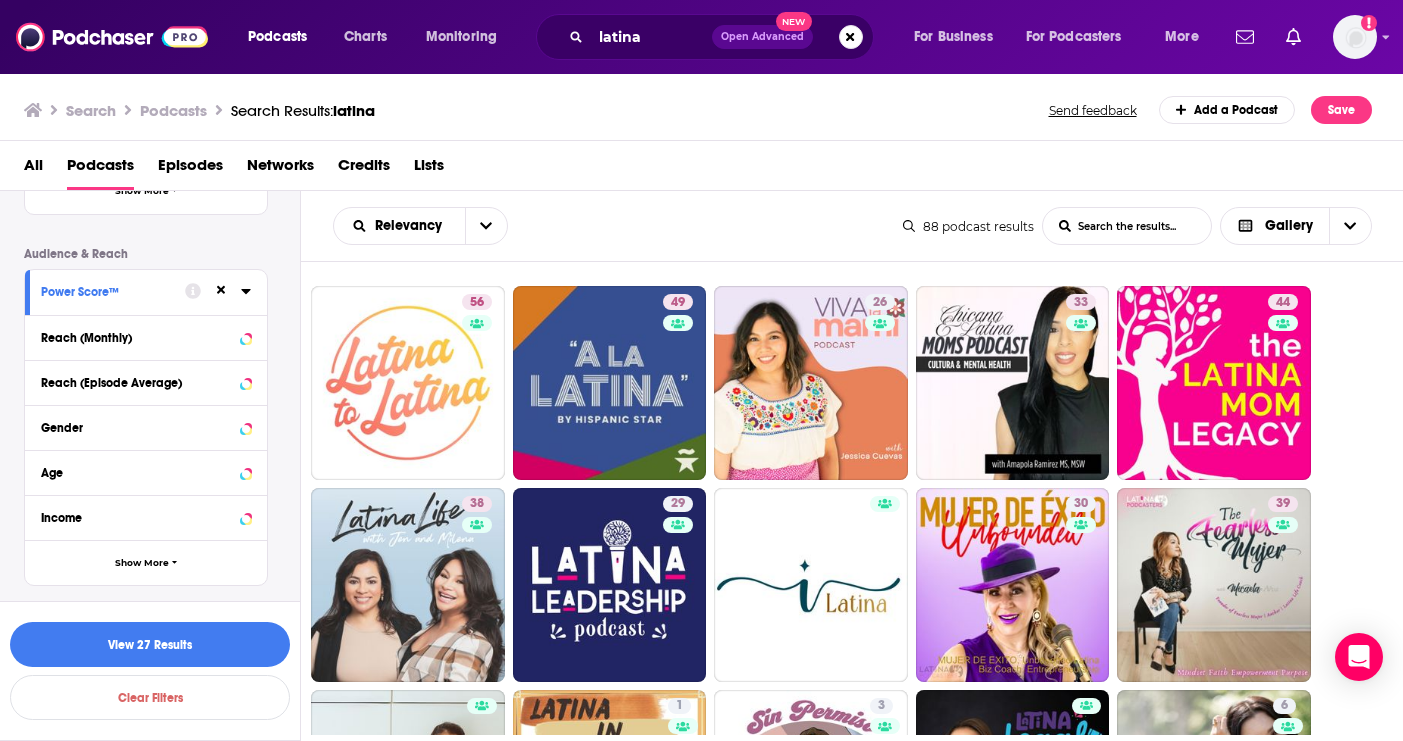 scroll, scrollTop: 471, scrollLeft: 0, axis: vertical 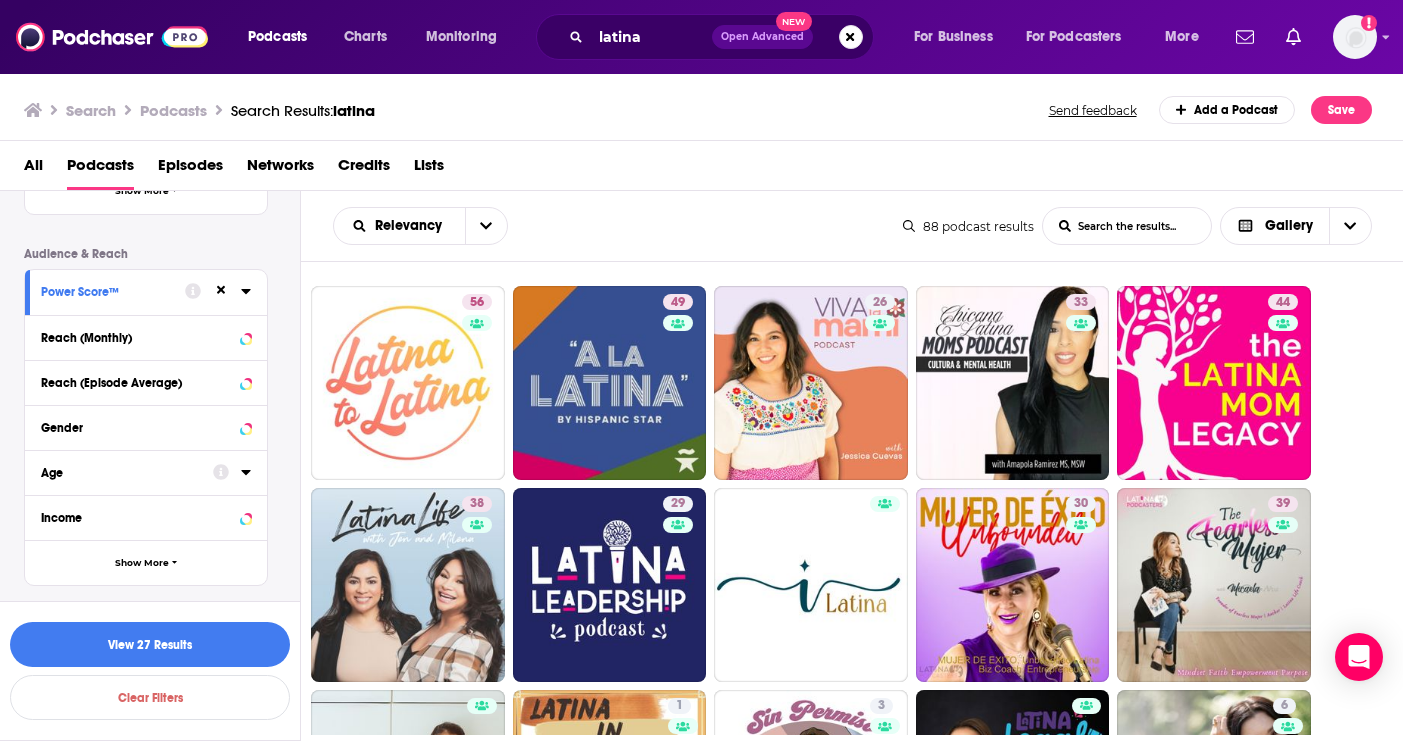 click 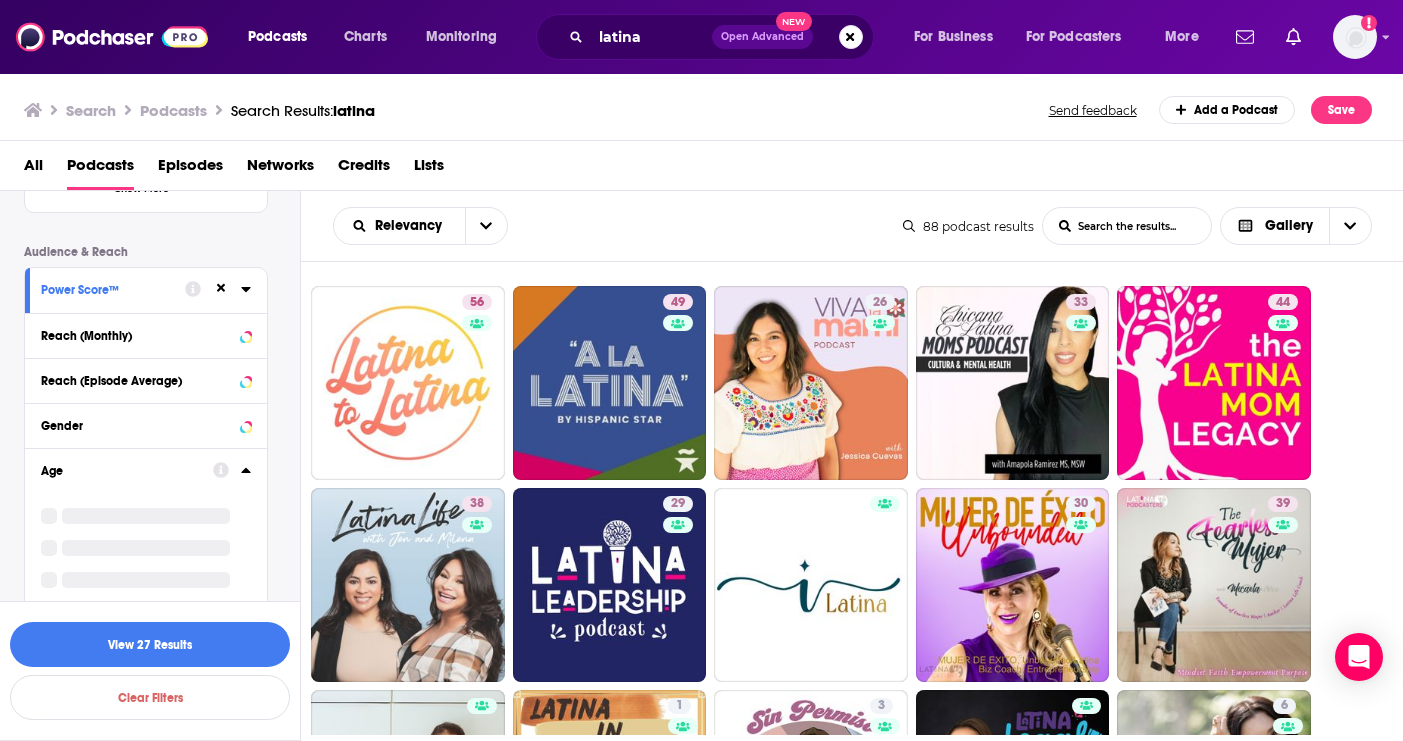 scroll, scrollTop: 595, scrollLeft: 0, axis: vertical 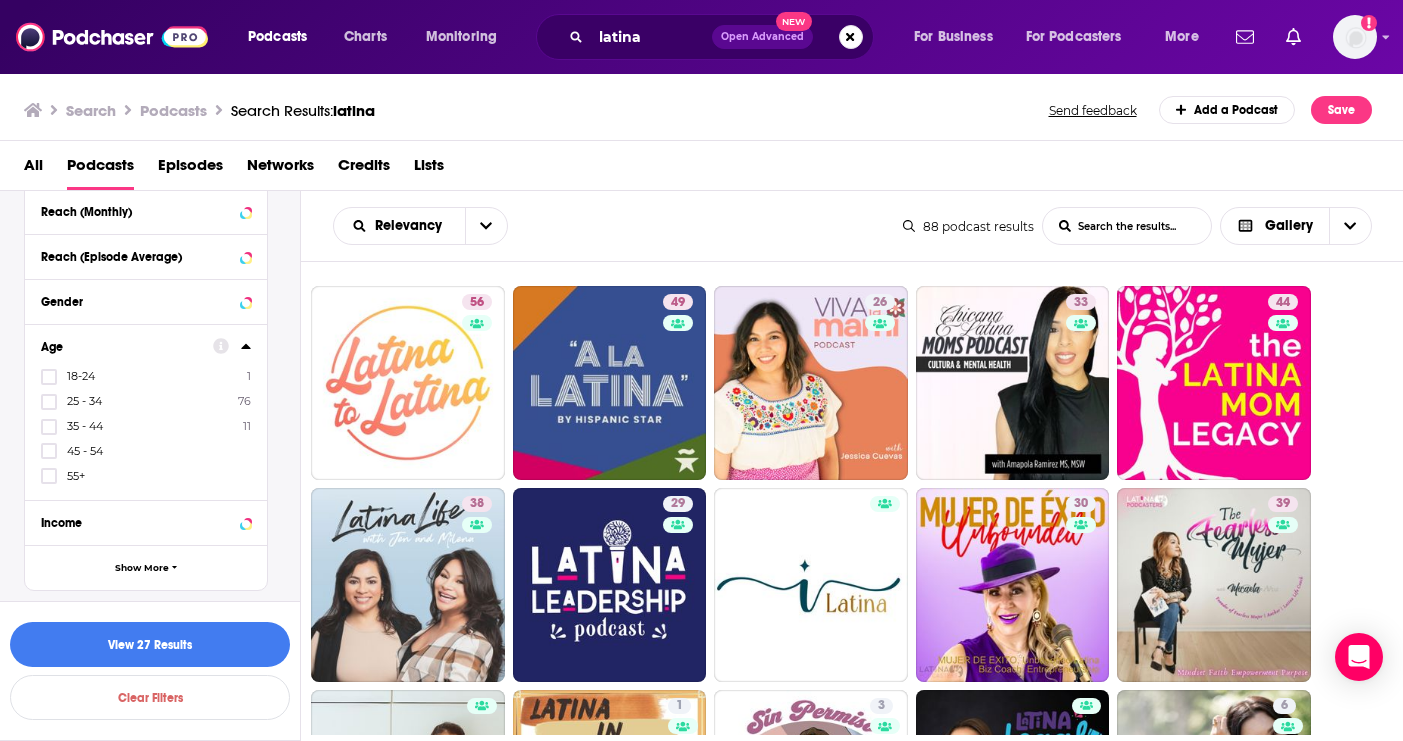 click 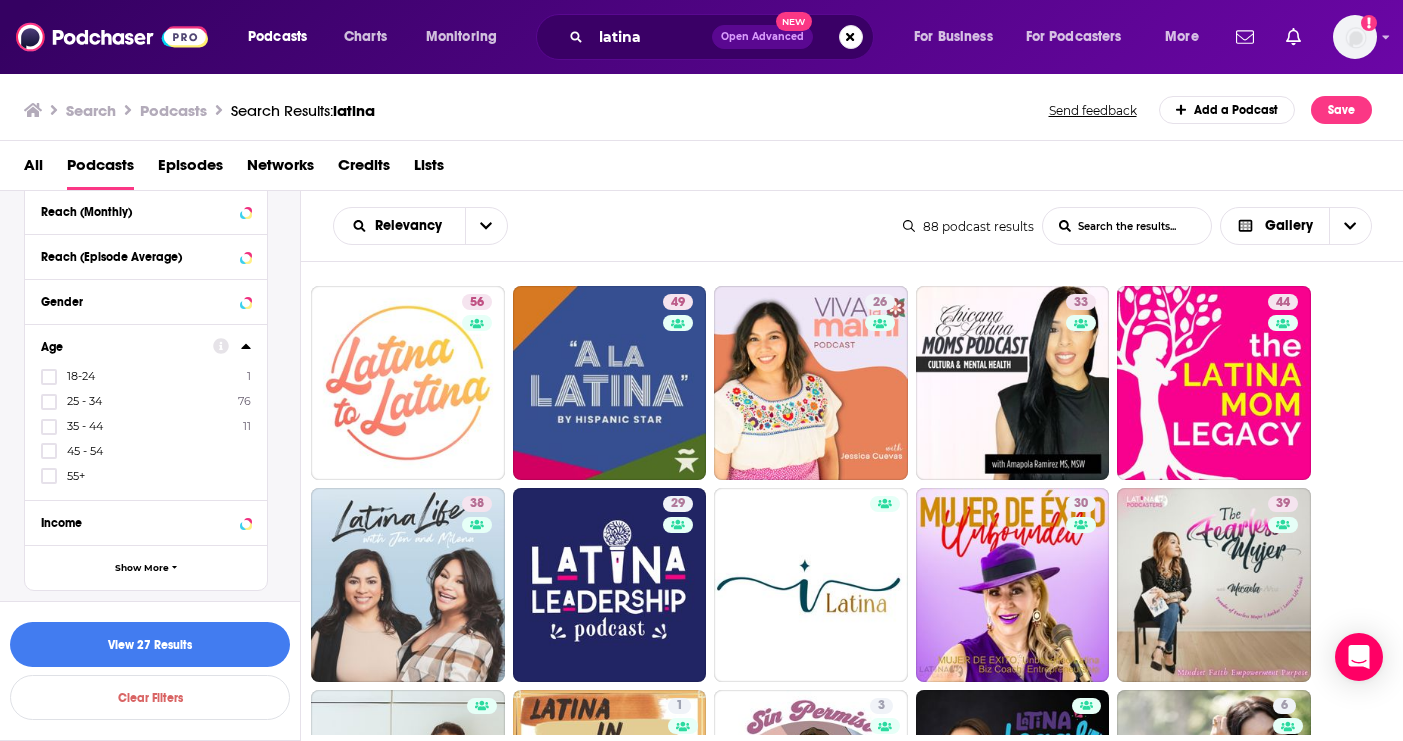 scroll, scrollTop: 471, scrollLeft: 0, axis: vertical 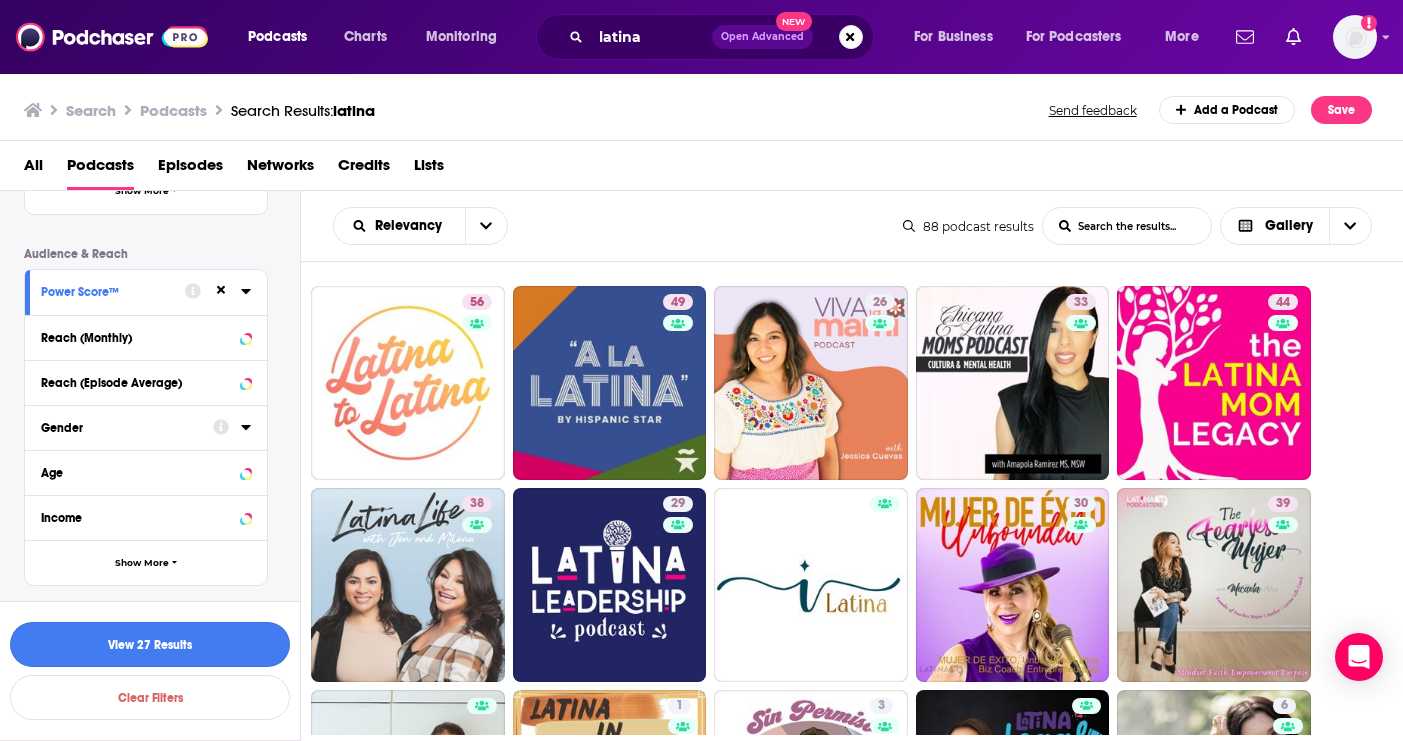 click on "View 27 Results" at bounding box center [150, 644] 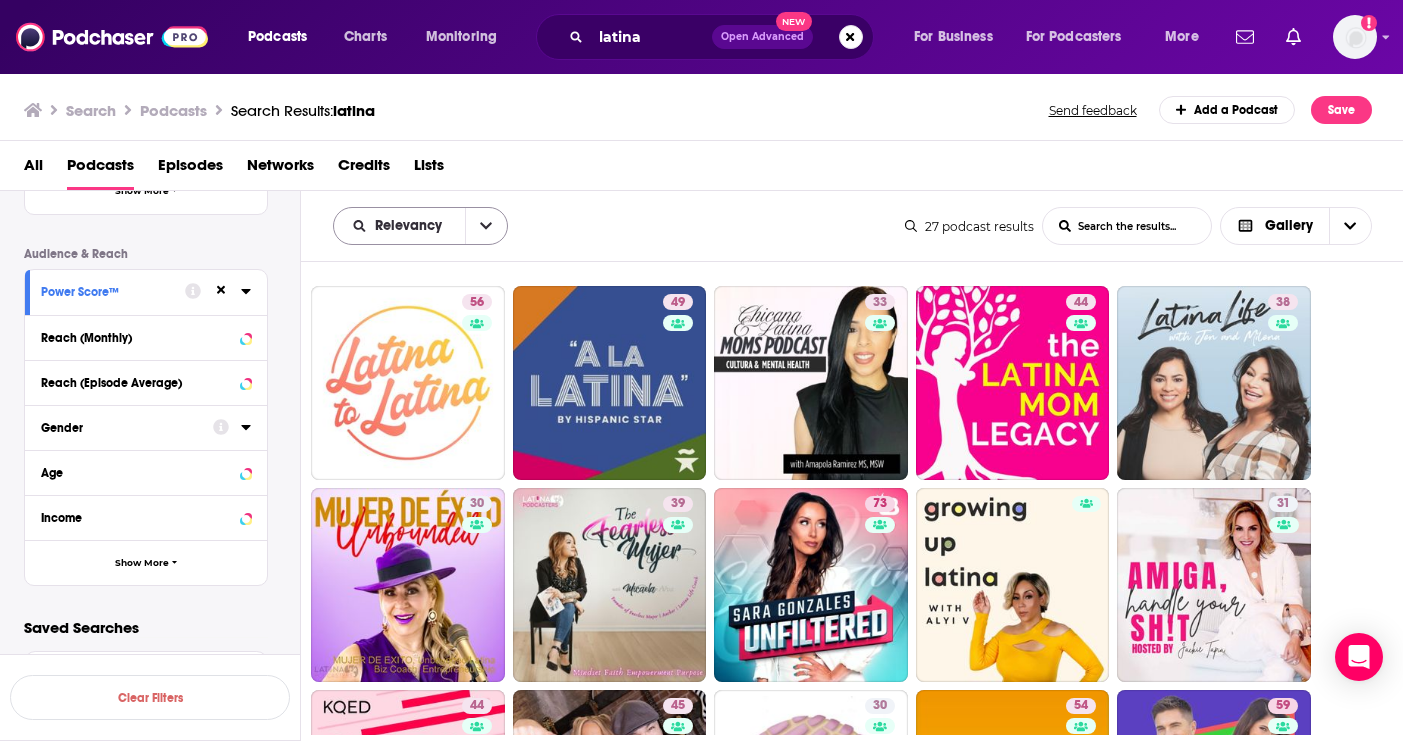 click at bounding box center [486, 226] 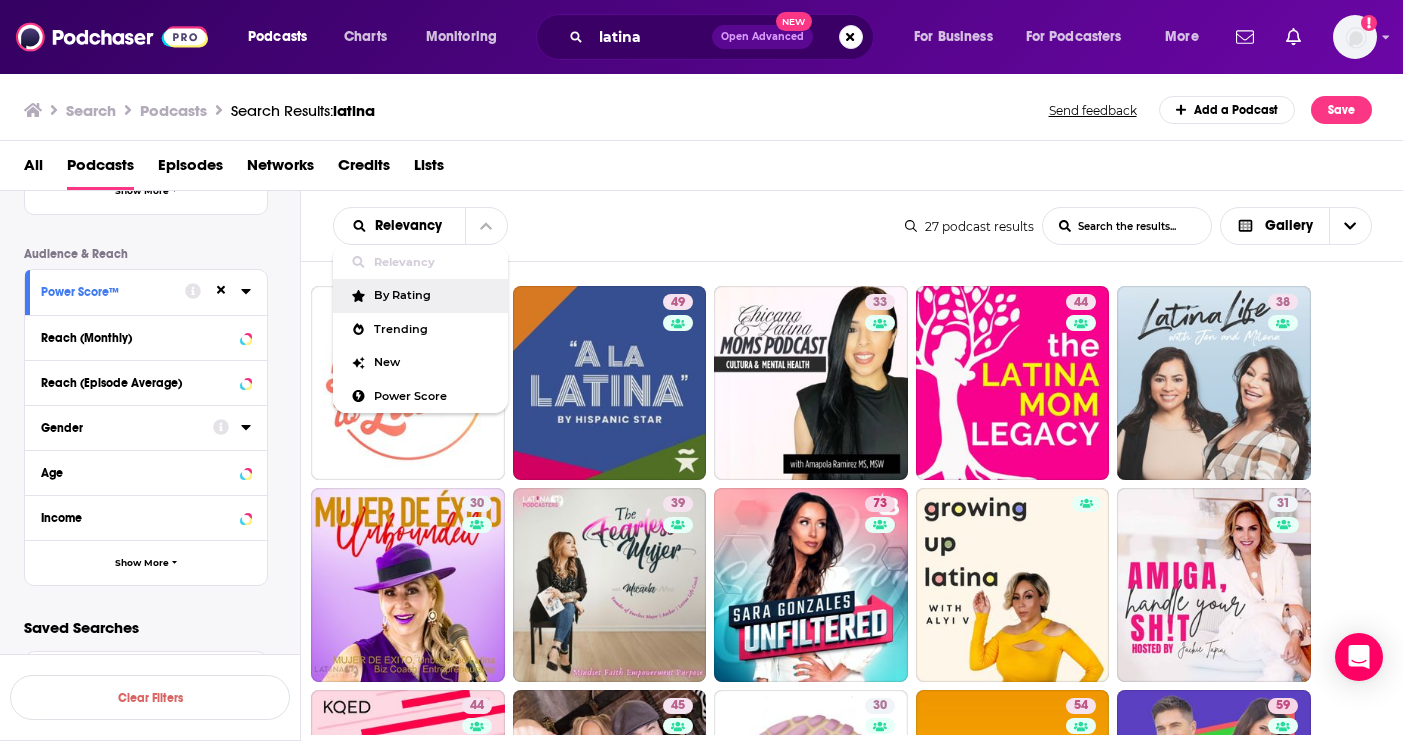 click on "By Rating" at bounding box center (433, 295) 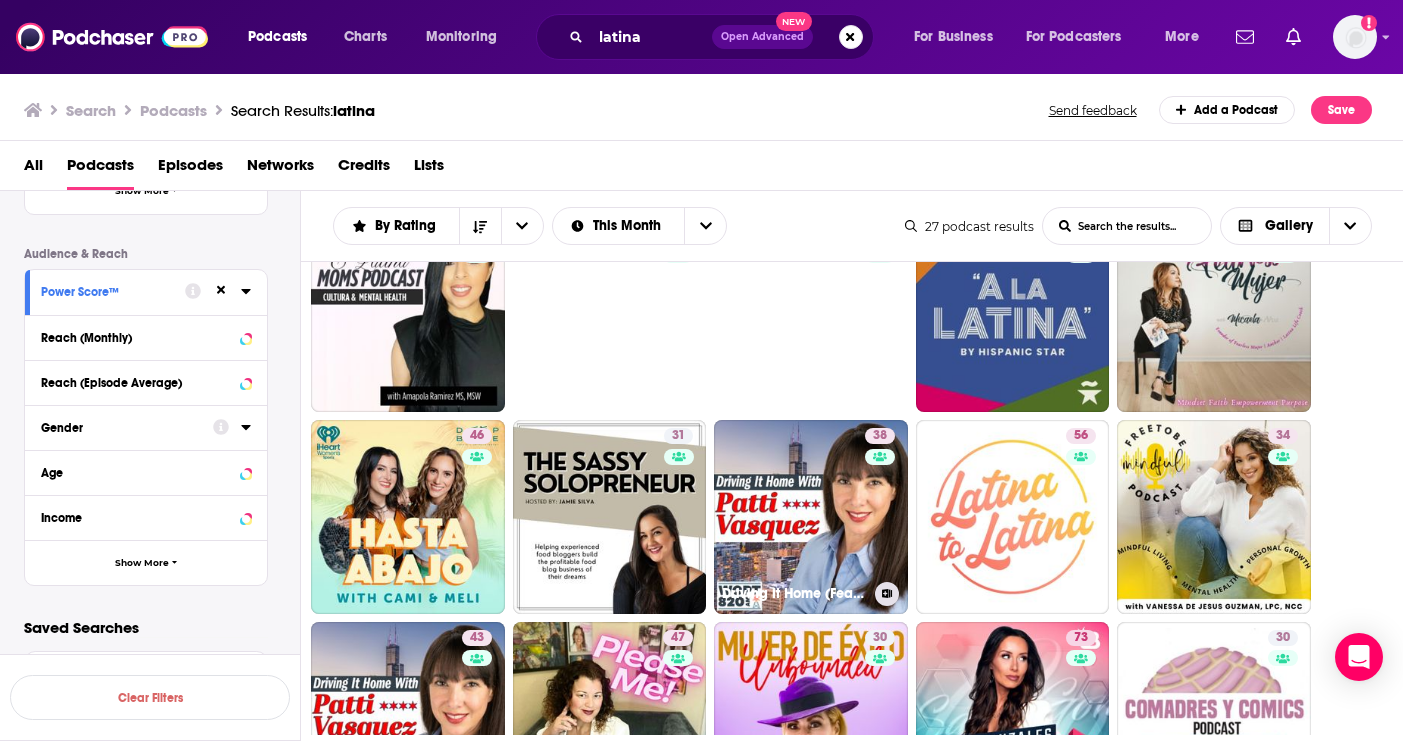 scroll, scrollTop: 0, scrollLeft: 0, axis: both 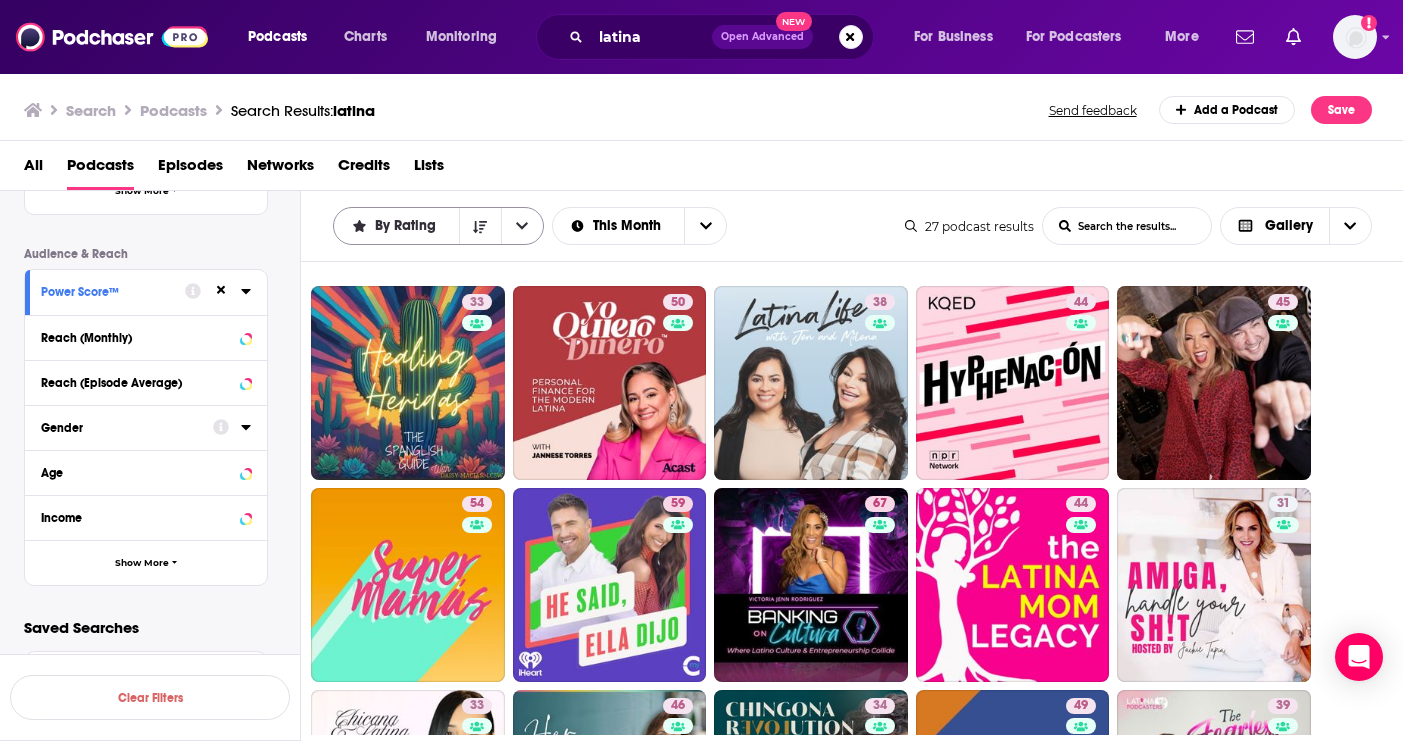 click on "By Rating" at bounding box center (409, 226) 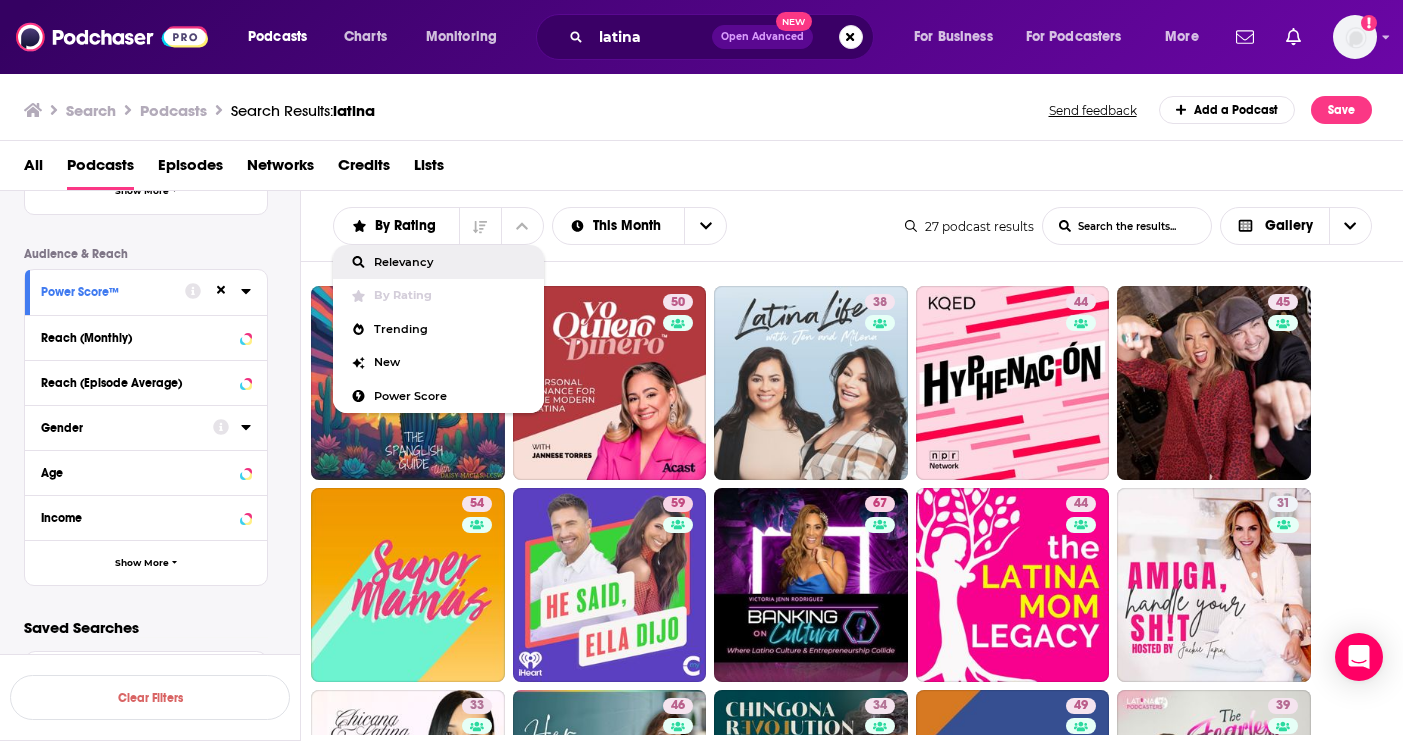 click on "Relevancy" at bounding box center [438, 262] 